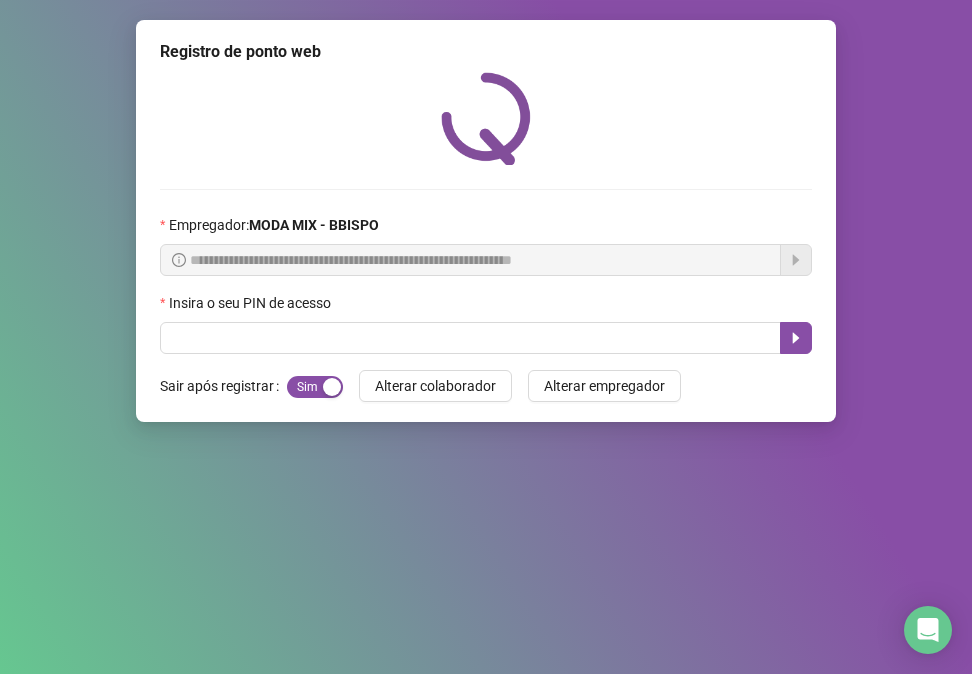click at bounding box center [470, 338] 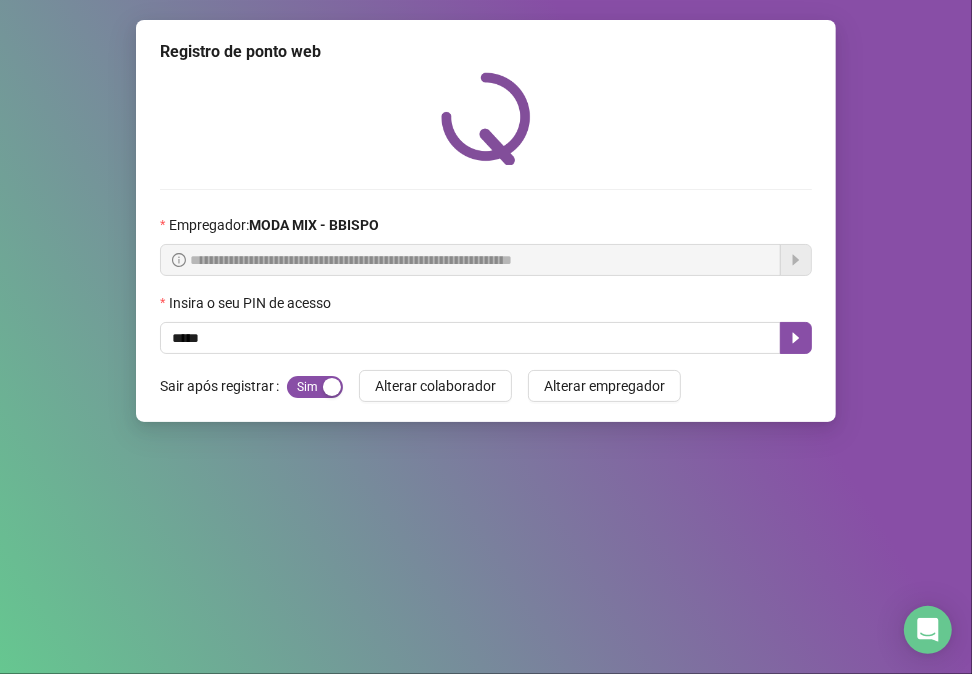 type on "*****" 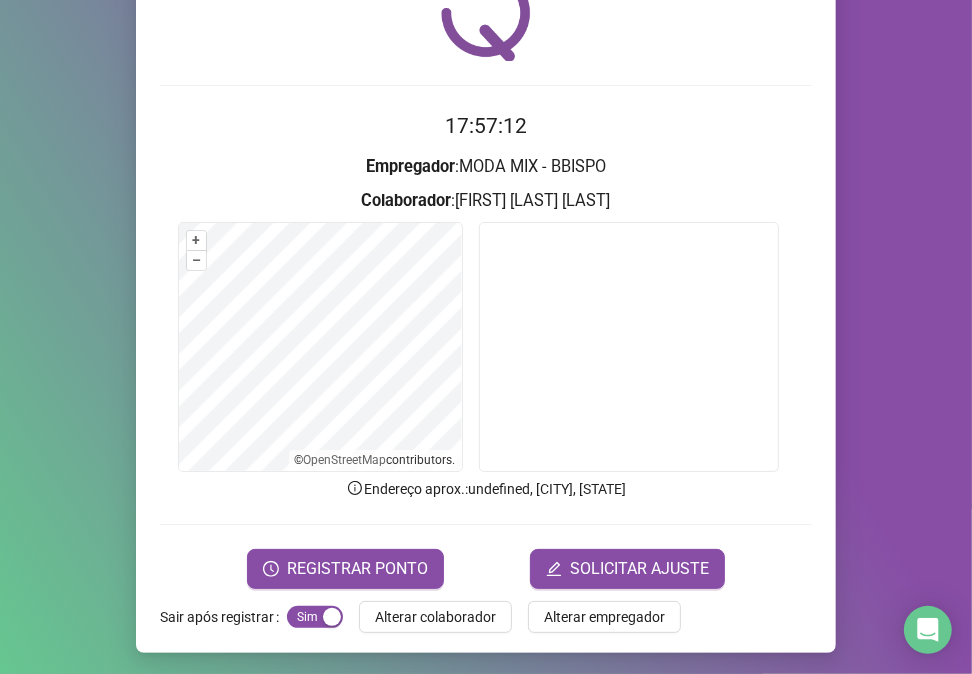 scroll, scrollTop: 105, scrollLeft: 0, axis: vertical 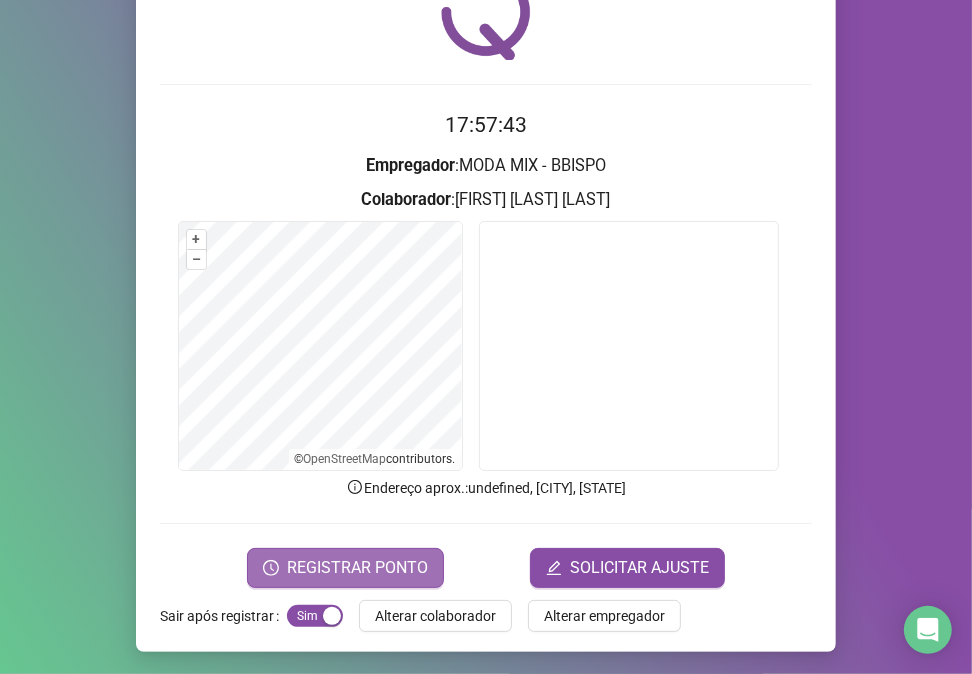 click on "REGISTRAR PONTO" at bounding box center [357, 568] 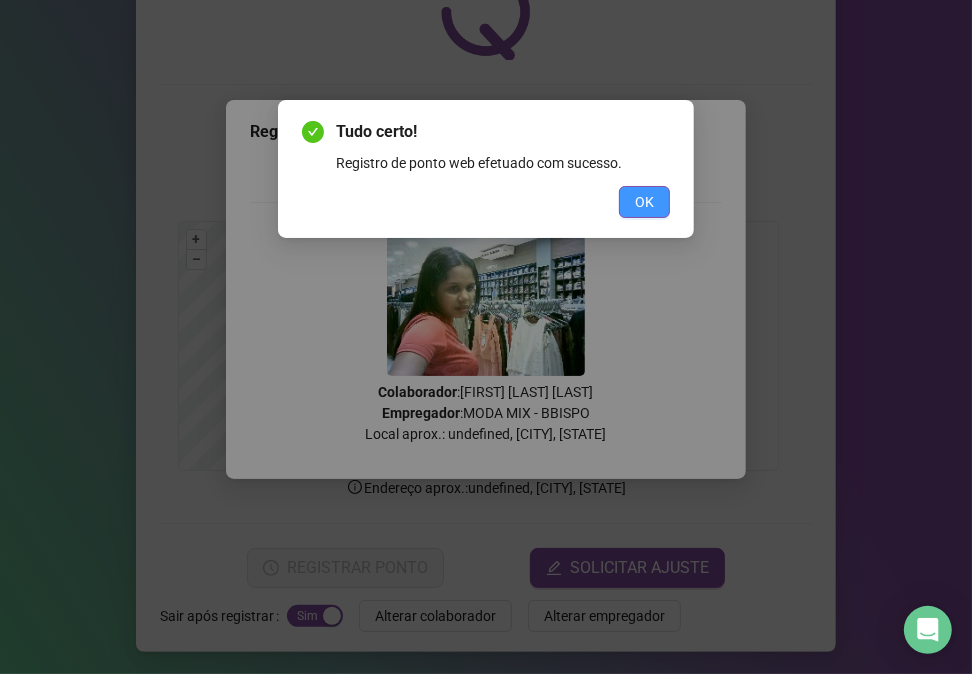 click on "OK" at bounding box center (644, 202) 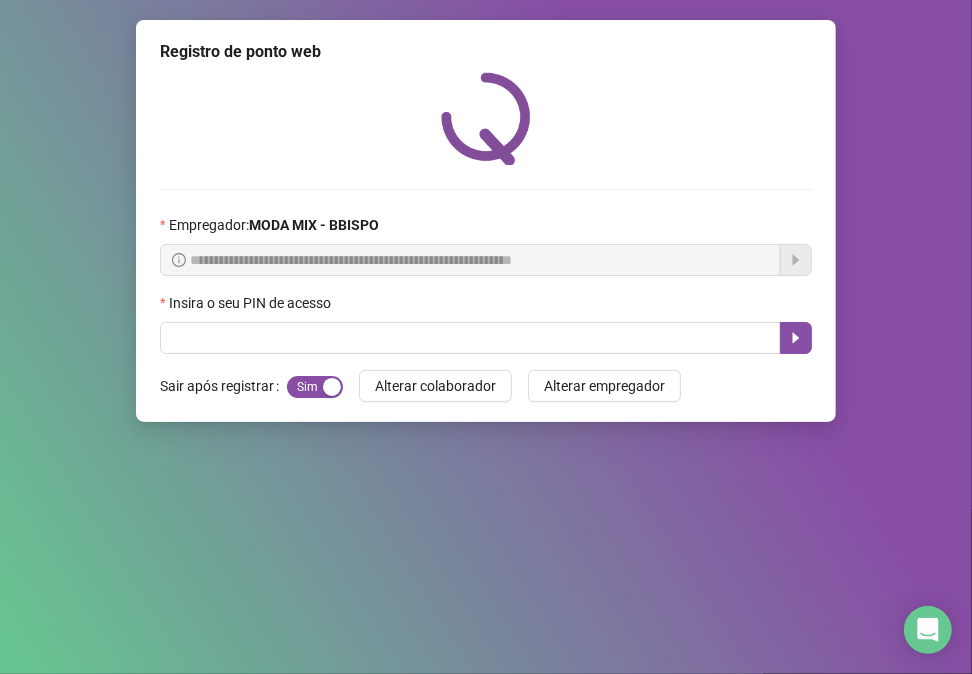 click on "Insira o seu PIN de acesso" at bounding box center [252, 303] 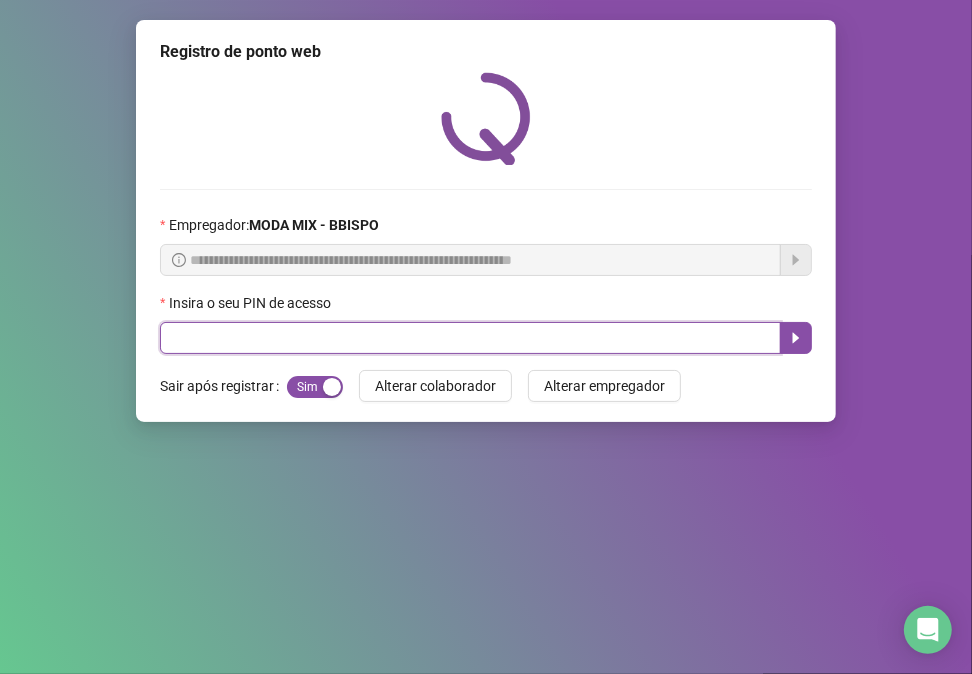 click at bounding box center (470, 338) 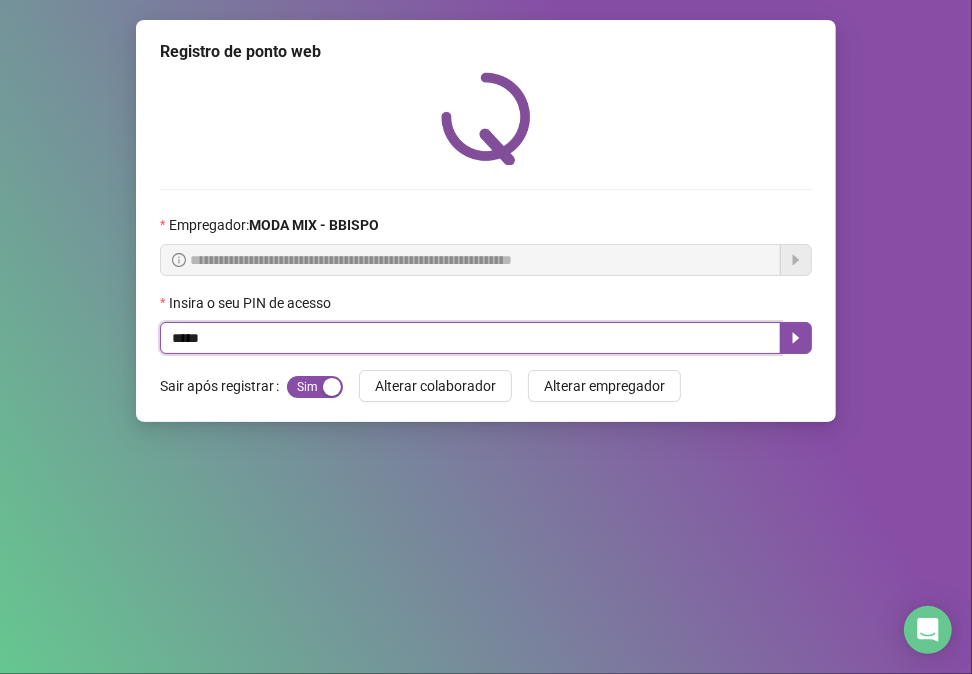 type on "*****" 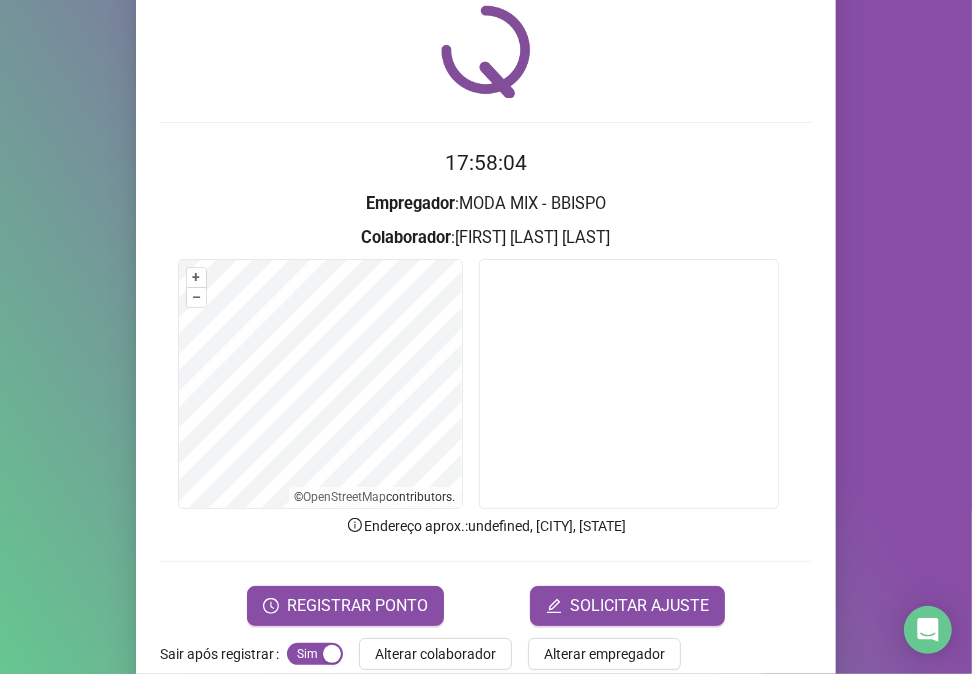 scroll, scrollTop: 105, scrollLeft: 0, axis: vertical 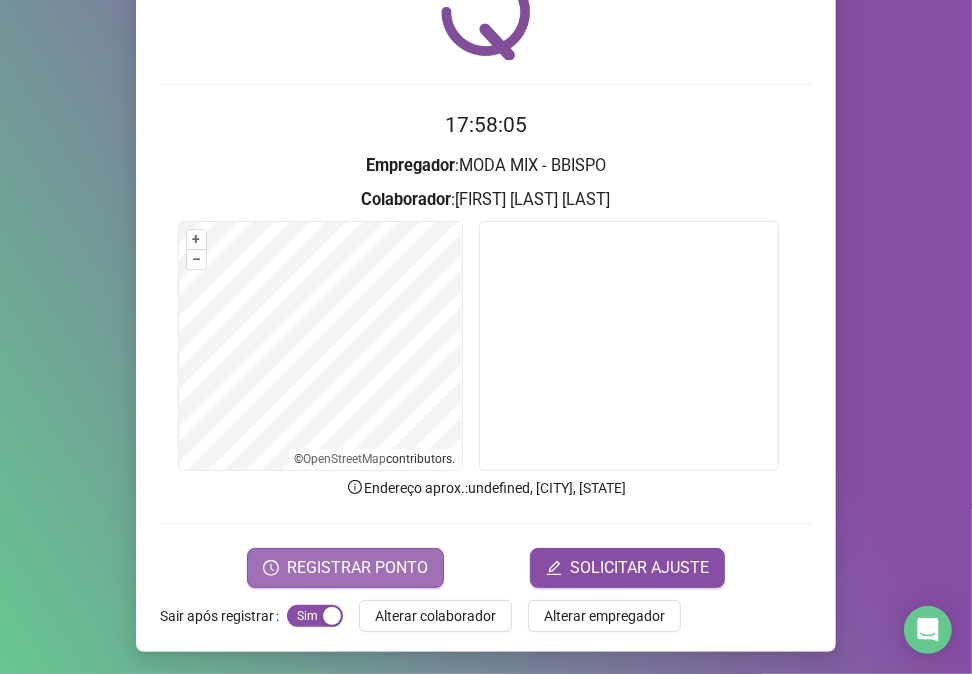 click on "REGISTRAR PONTO" at bounding box center [357, 568] 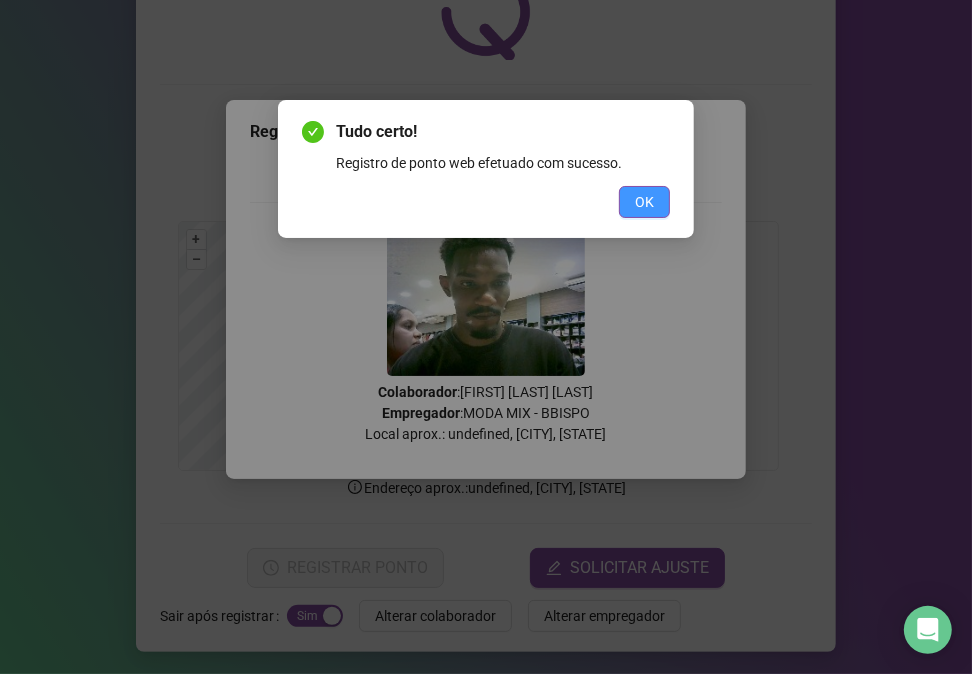 click on "OK" at bounding box center (644, 202) 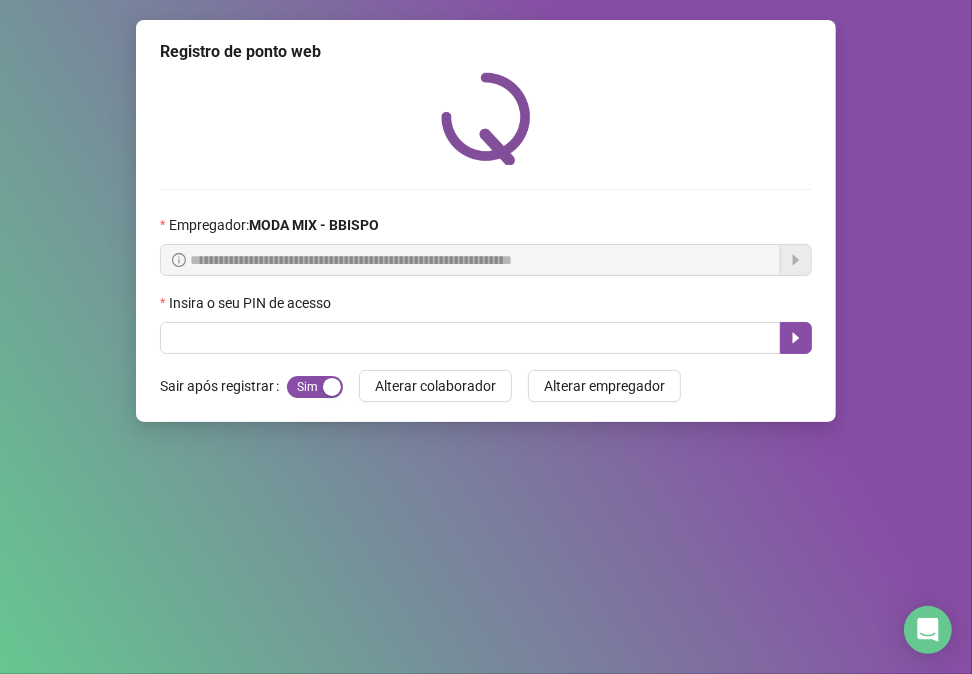 scroll, scrollTop: 0, scrollLeft: 0, axis: both 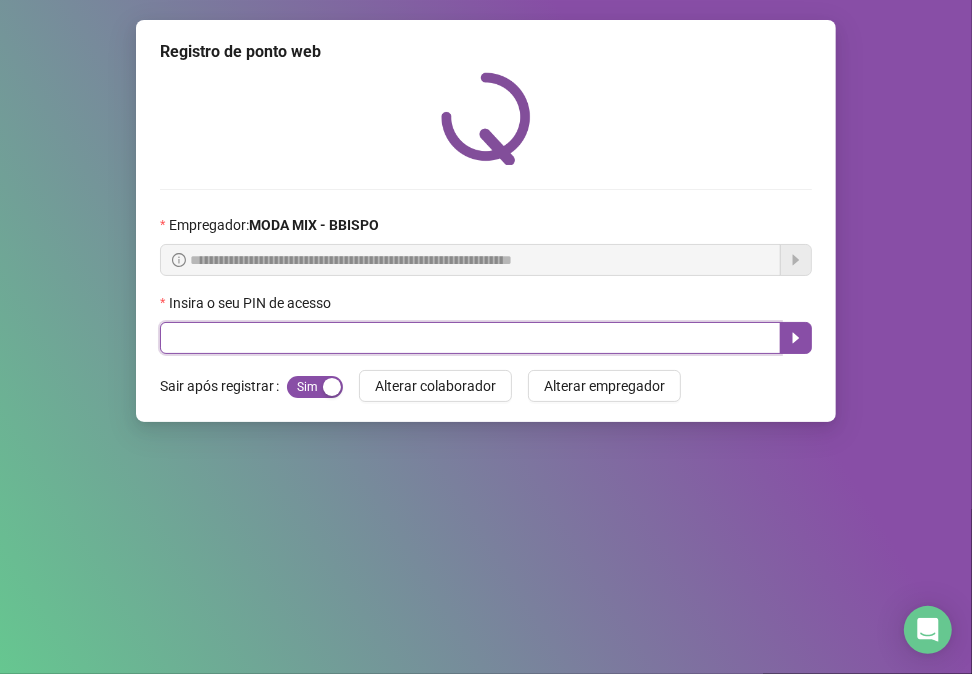 click at bounding box center (470, 338) 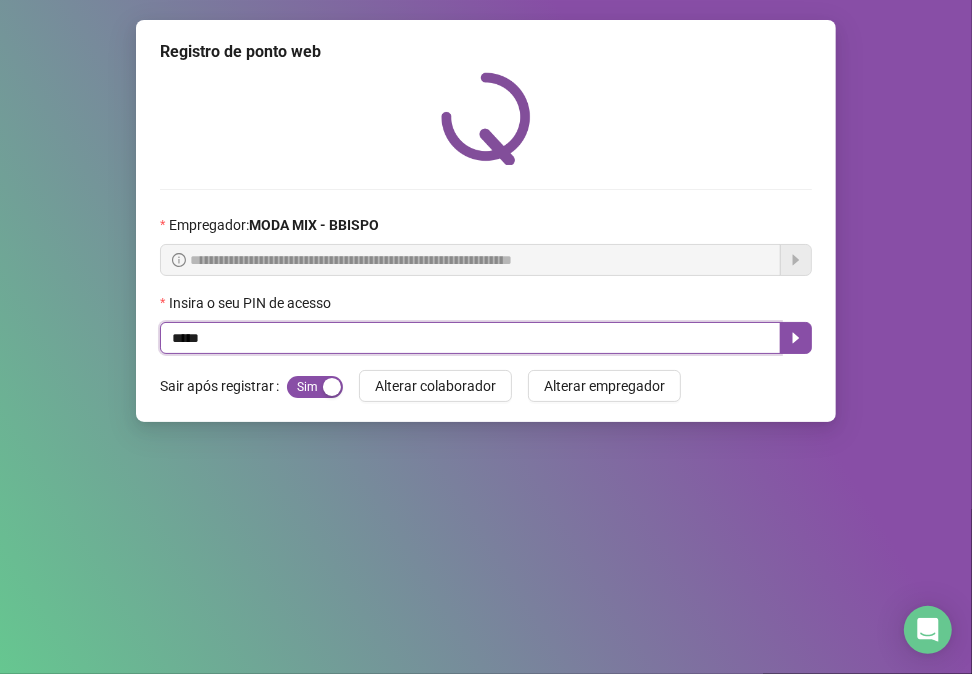 type on "*****" 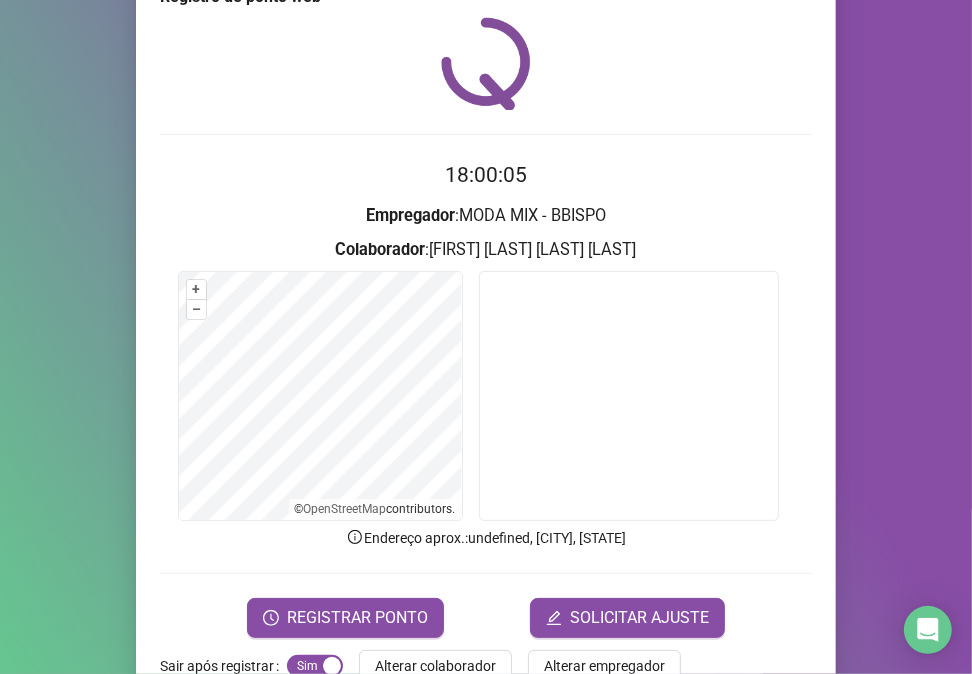 scroll, scrollTop: 105, scrollLeft: 0, axis: vertical 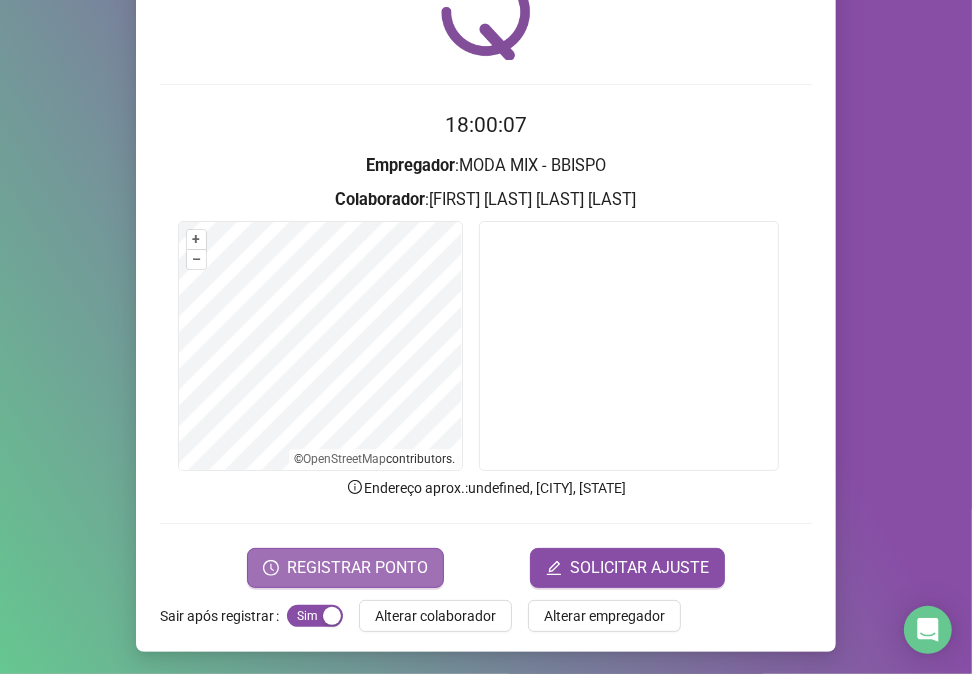 click on "REGISTRAR PONTO" at bounding box center (357, 568) 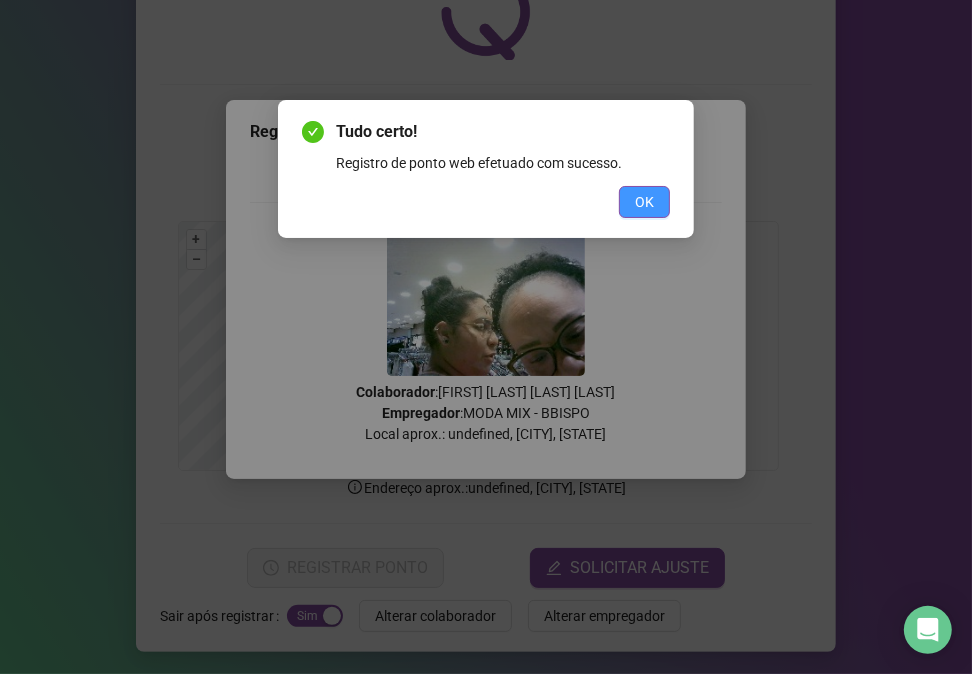 click on "OK" at bounding box center (644, 202) 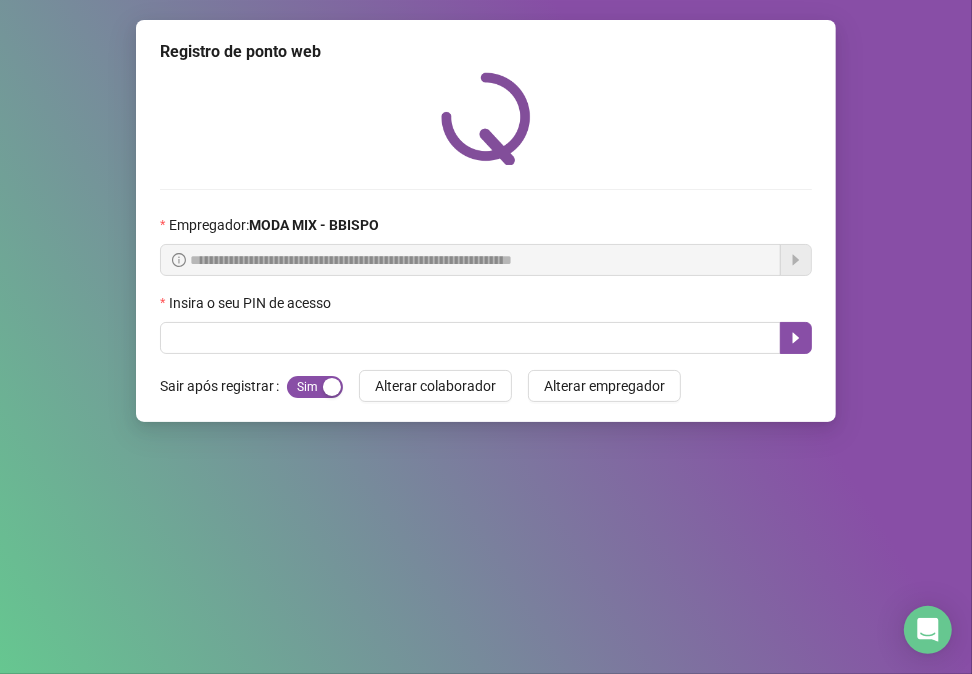 scroll, scrollTop: 0, scrollLeft: 0, axis: both 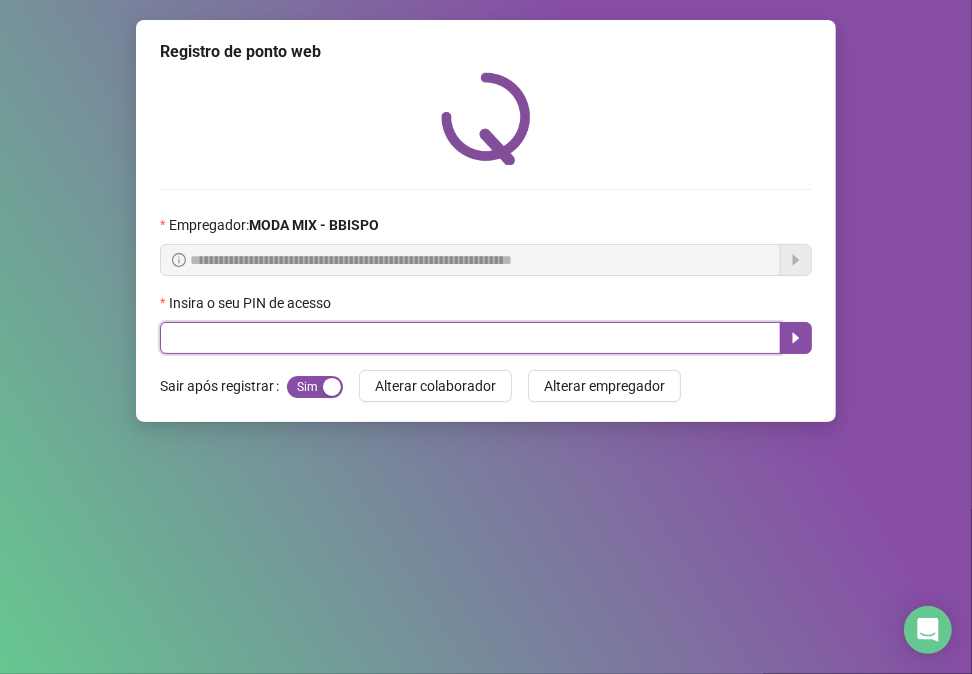 click at bounding box center (470, 338) 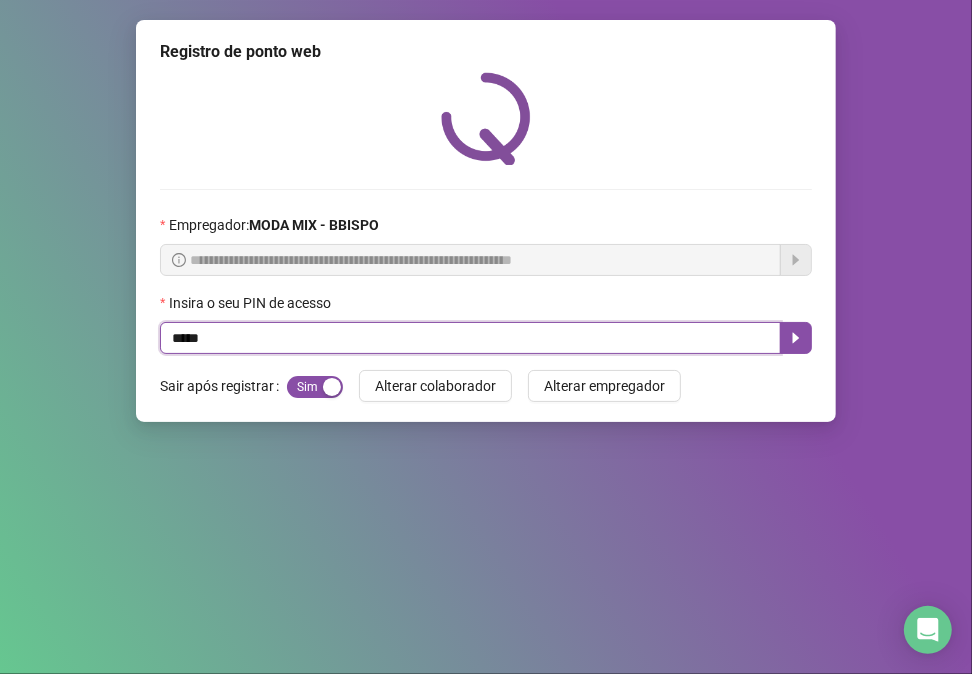 type on "*****" 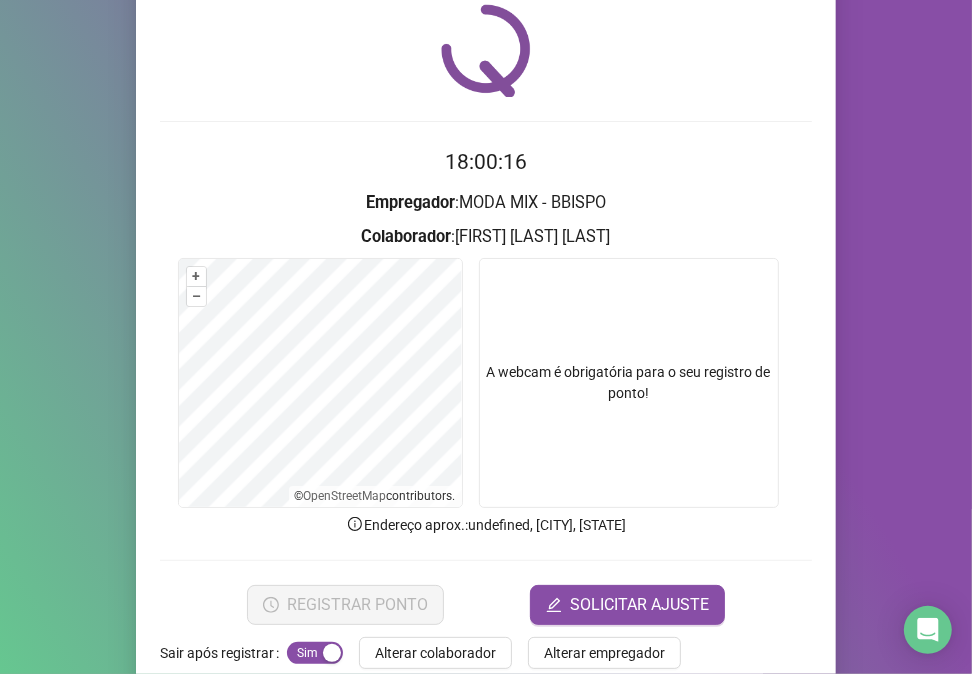 scroll, scrollTop: 105, scrollLeft: 0, axis: vertical 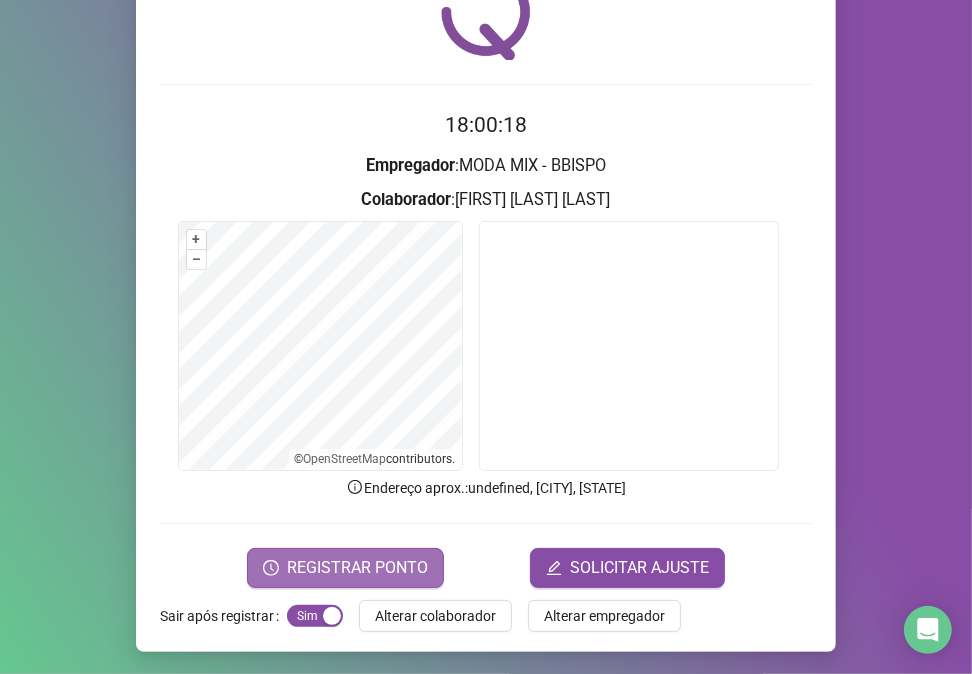 click on "REGISTRAR PONTO" at bounding box center [357, 568] 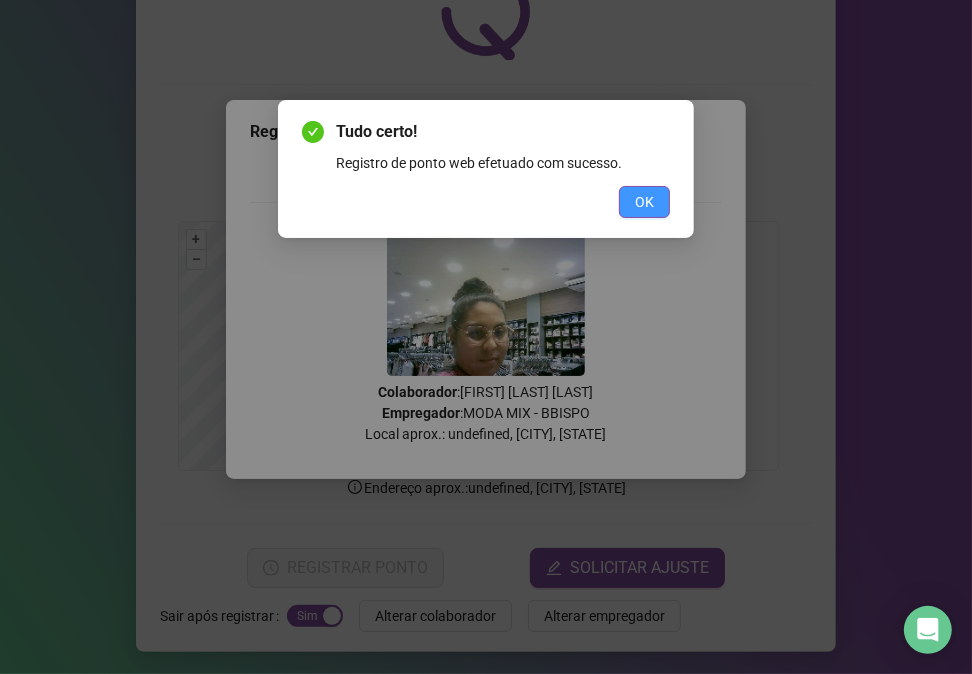 click on "OK" at bounding box center (644, 202) 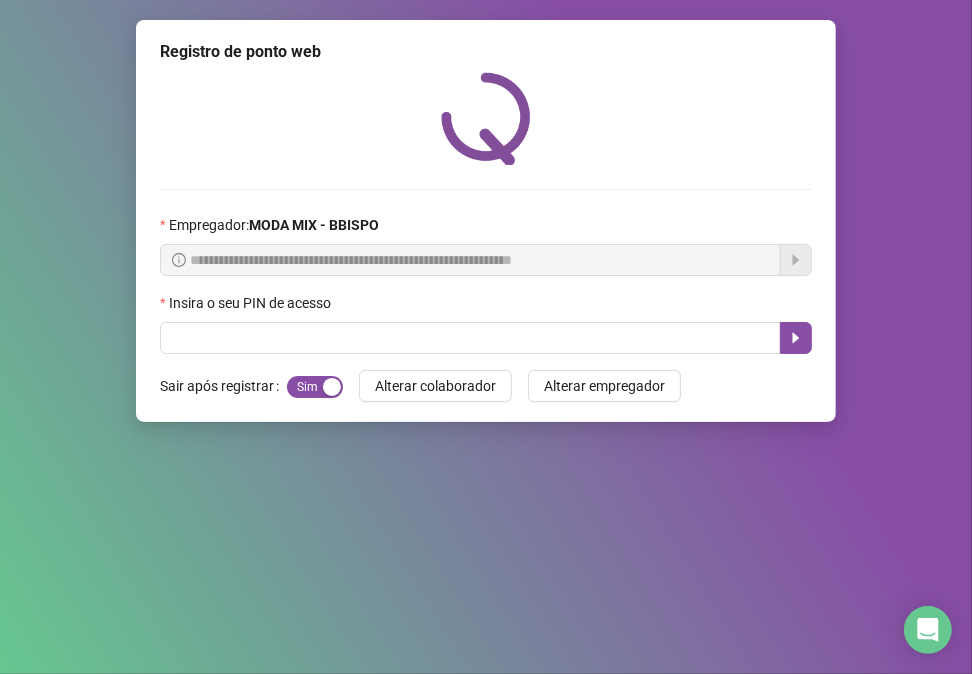 scroll, scrollTop: 0, scrollLeft: 0, axis: both 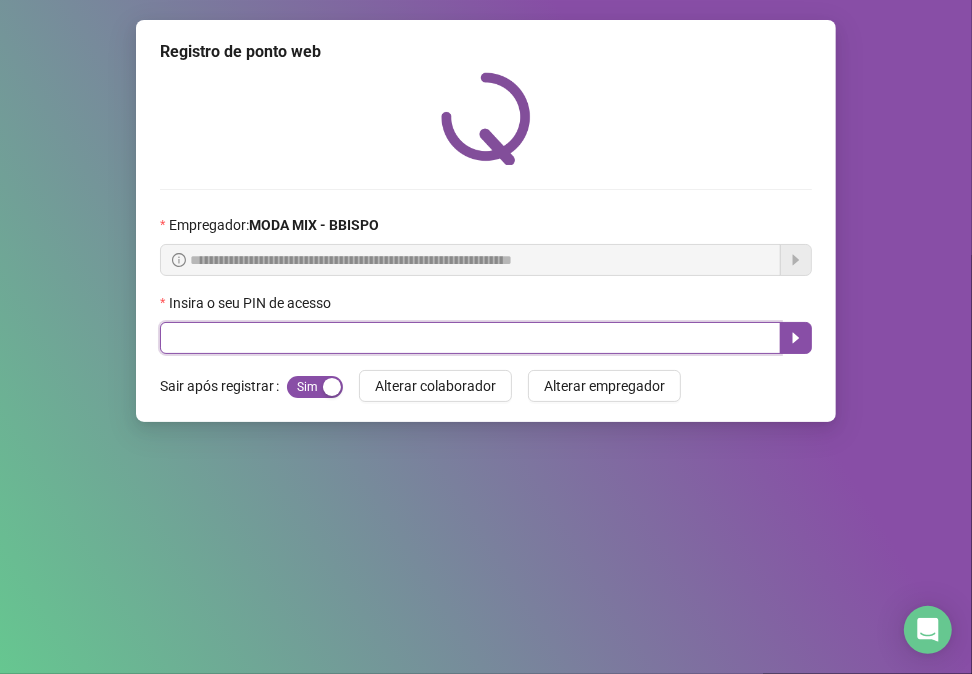 click at bounding box center (470, 338) 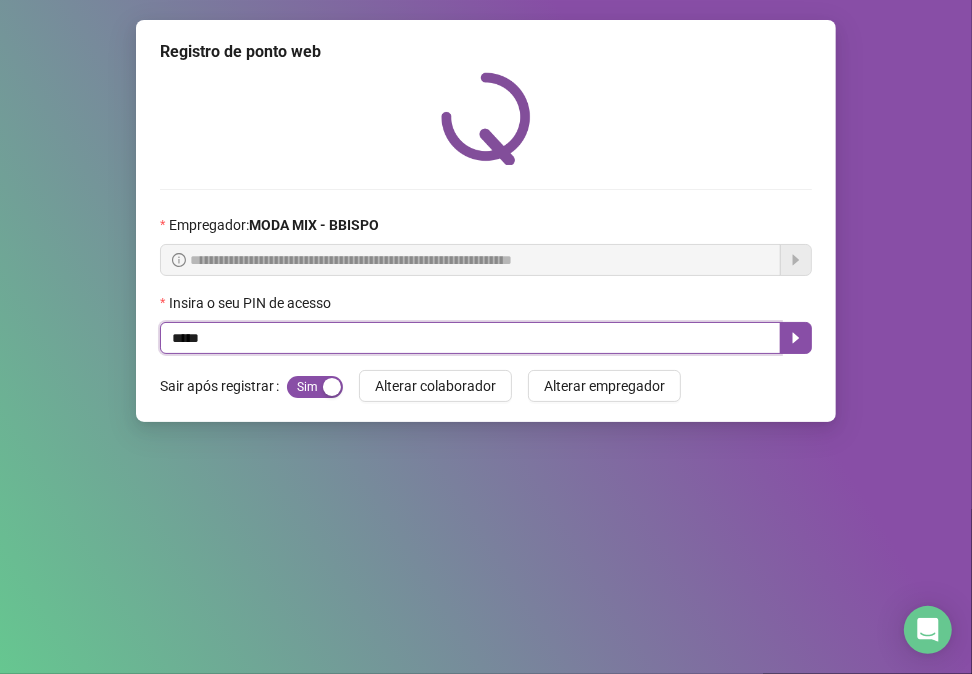 type on "*****" 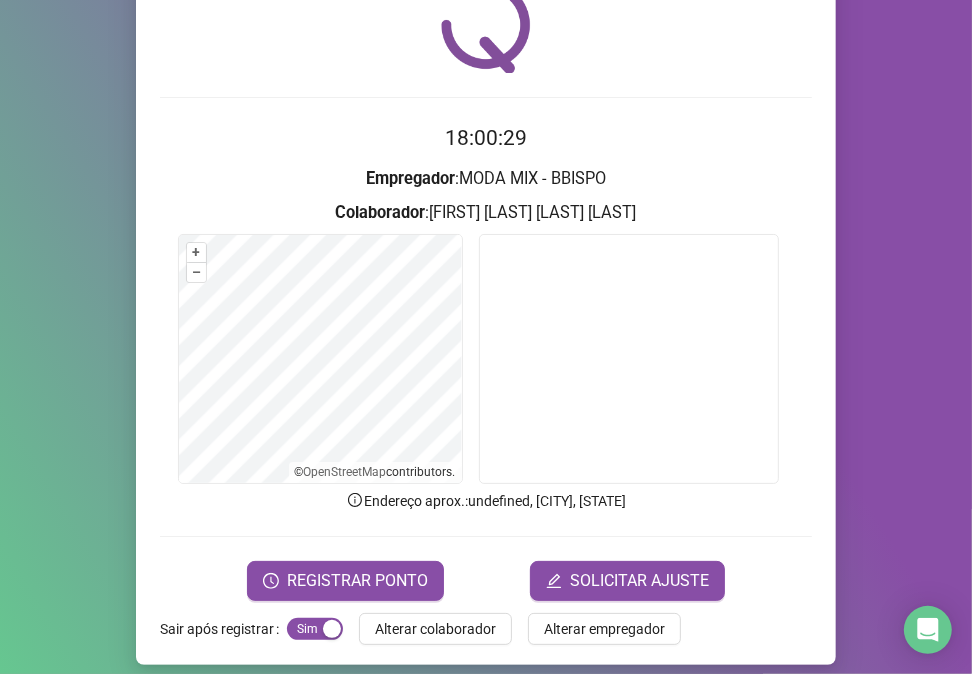scroll, scrollTop: 105, scrollLeft: 0, axis: vertical 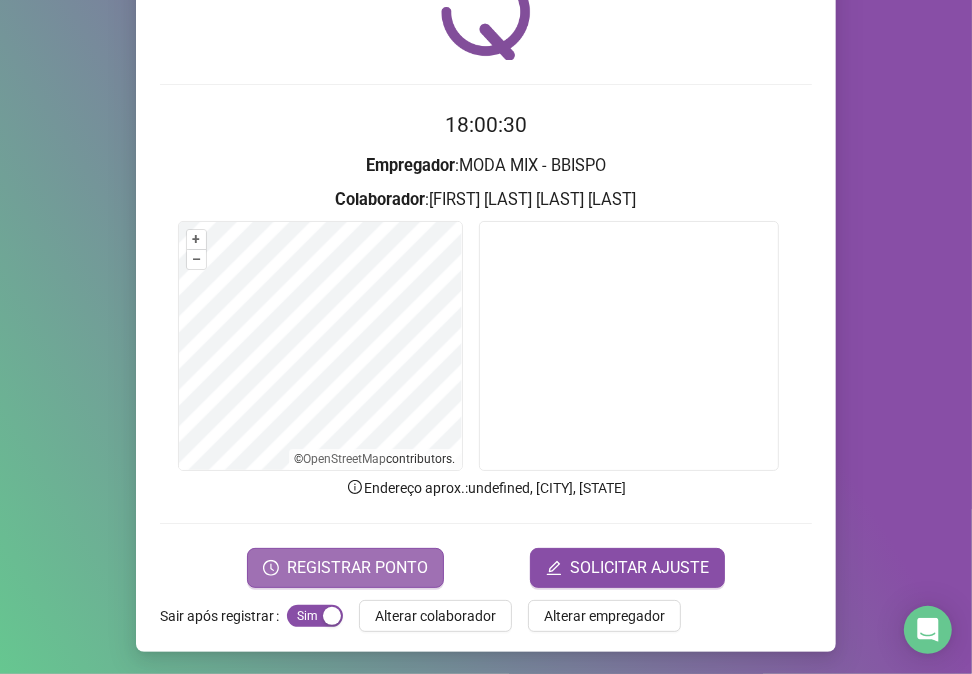 click on "REGISTRAR PONTO" at bounding box center [357, 568] 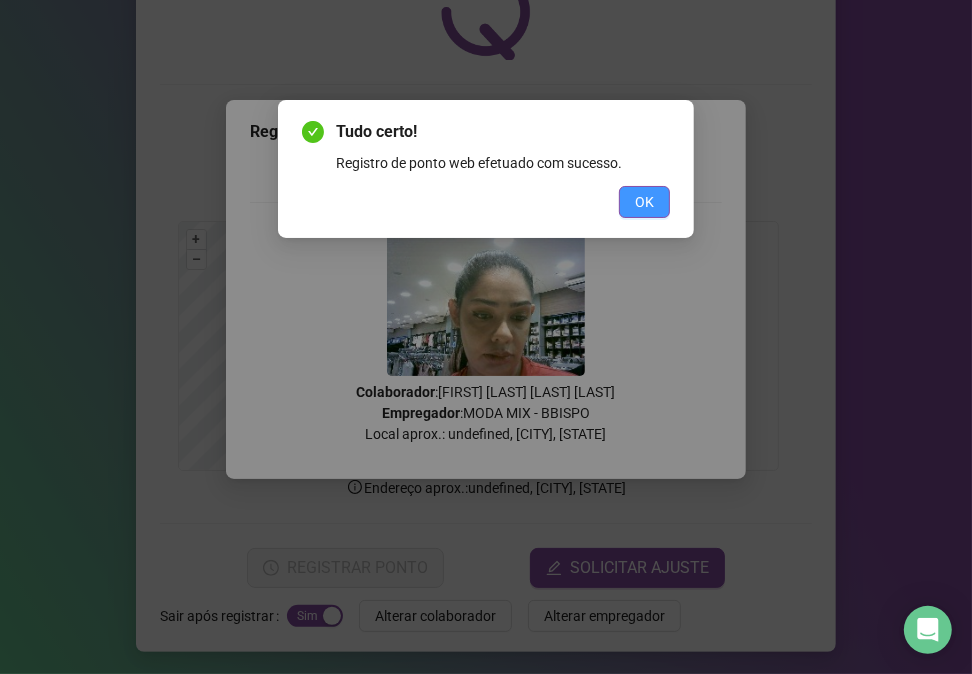 click on "OK" at bounding box center [644, 202] 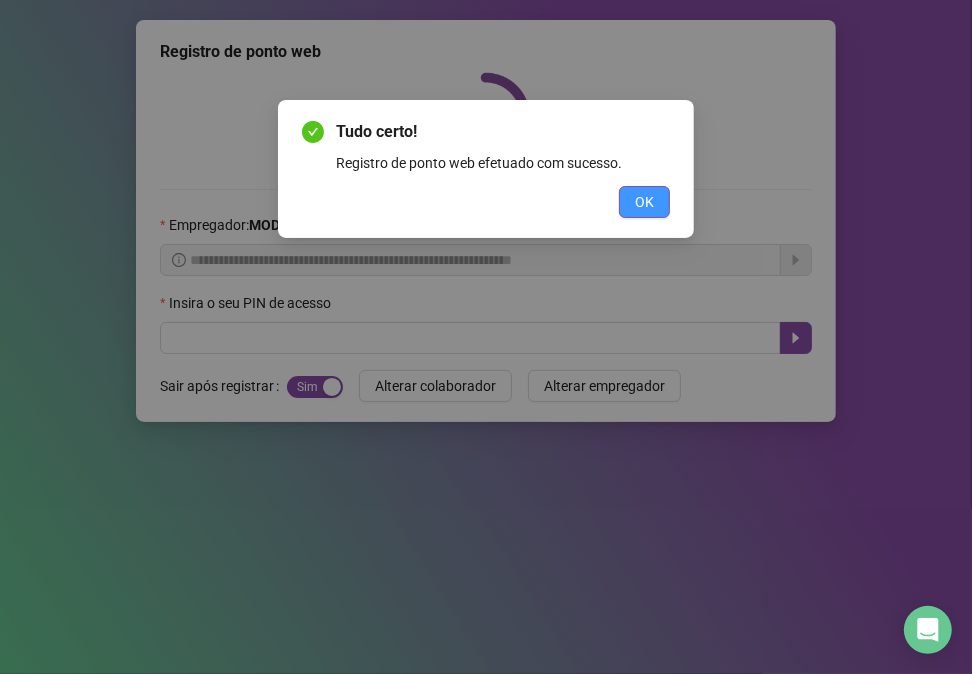 scroll, scrollTop: 0, scrollLeft: 0, axis: both 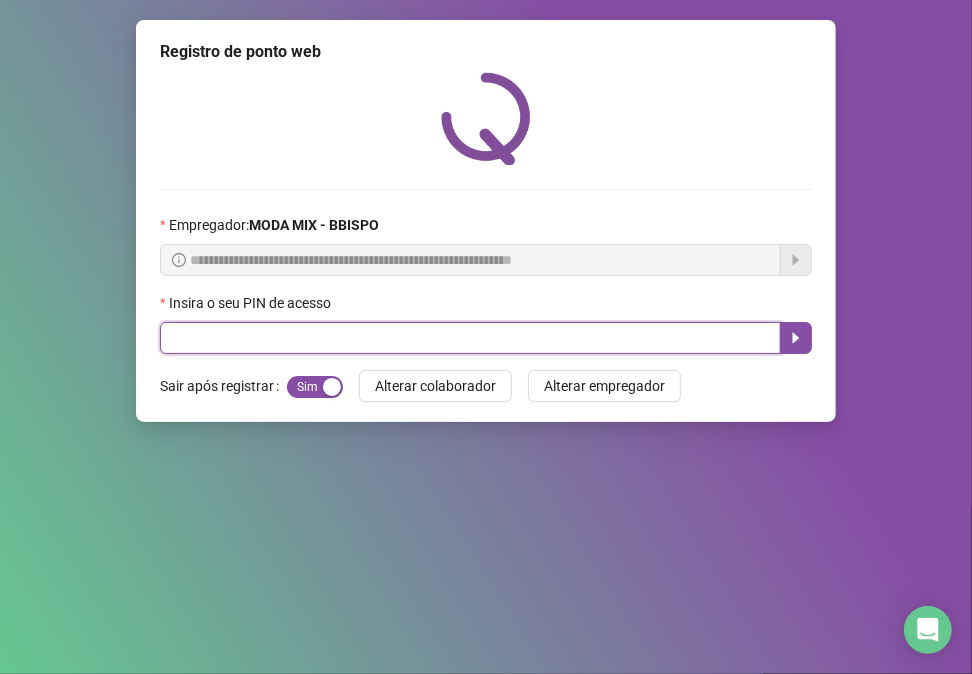 click at bounding box center [470, 338] 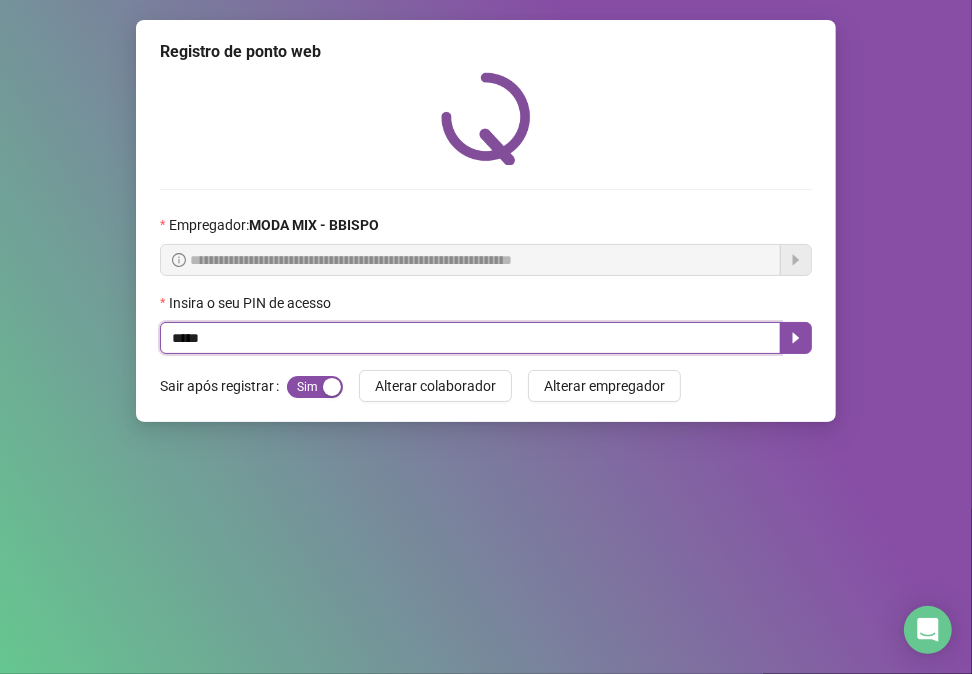 type on "*****" 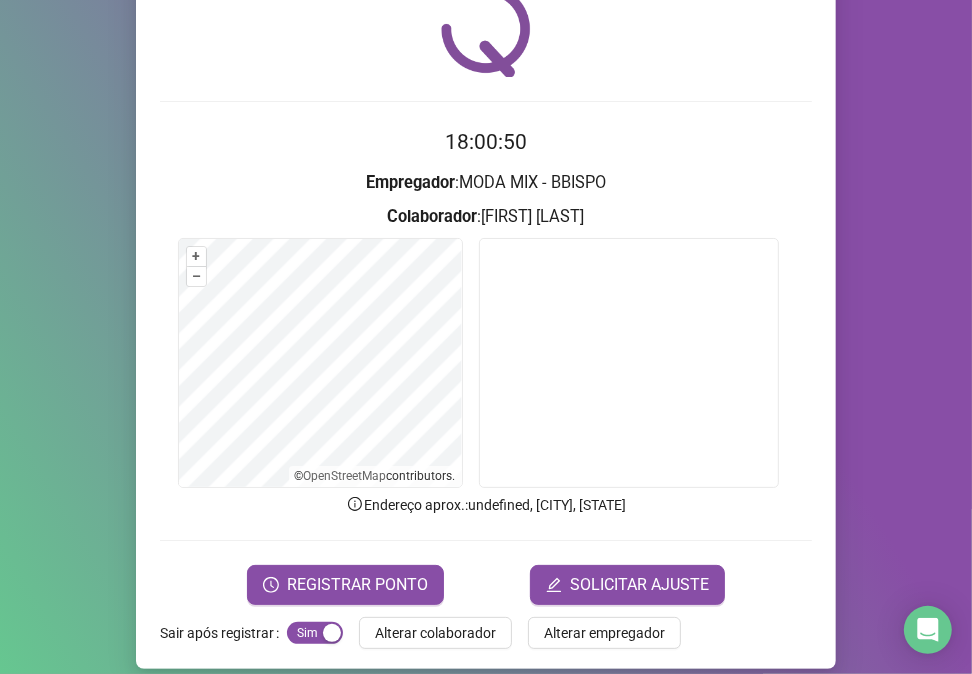 scroll, scrollTop: 105, scrollLeft: 0, axis: vertical 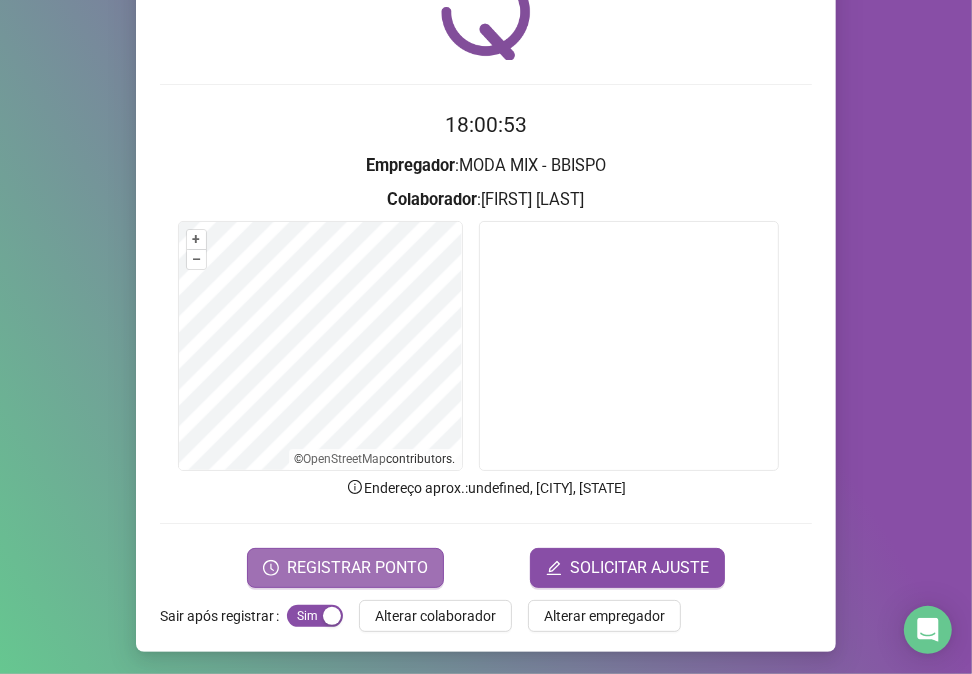 click on "REGISTRAR PONTO" at bounding box center (357, 568) 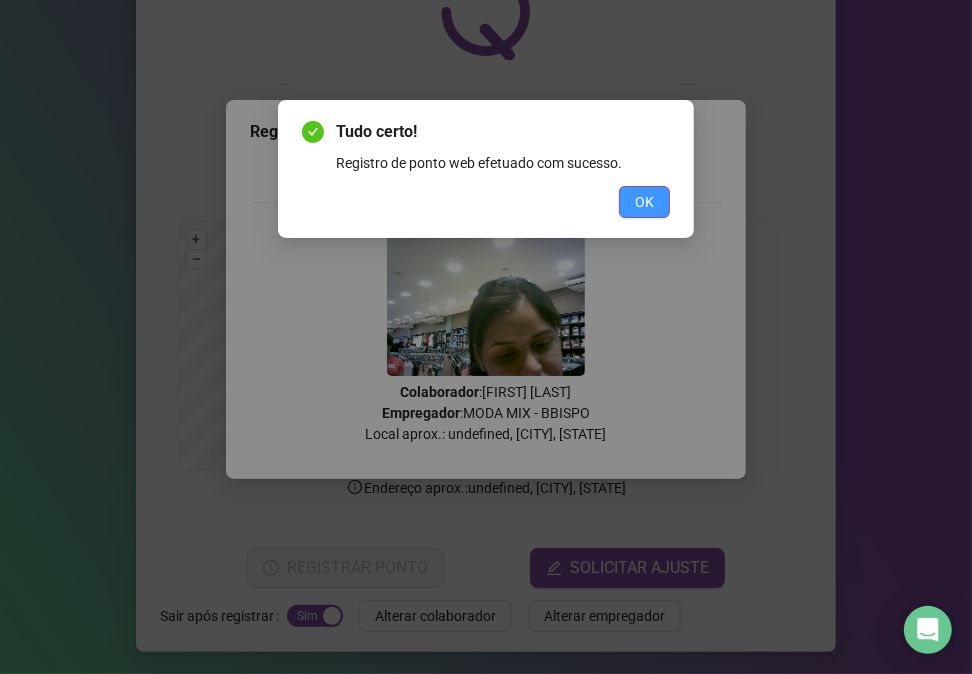 click on "OK" at bounding box center (644, 202) 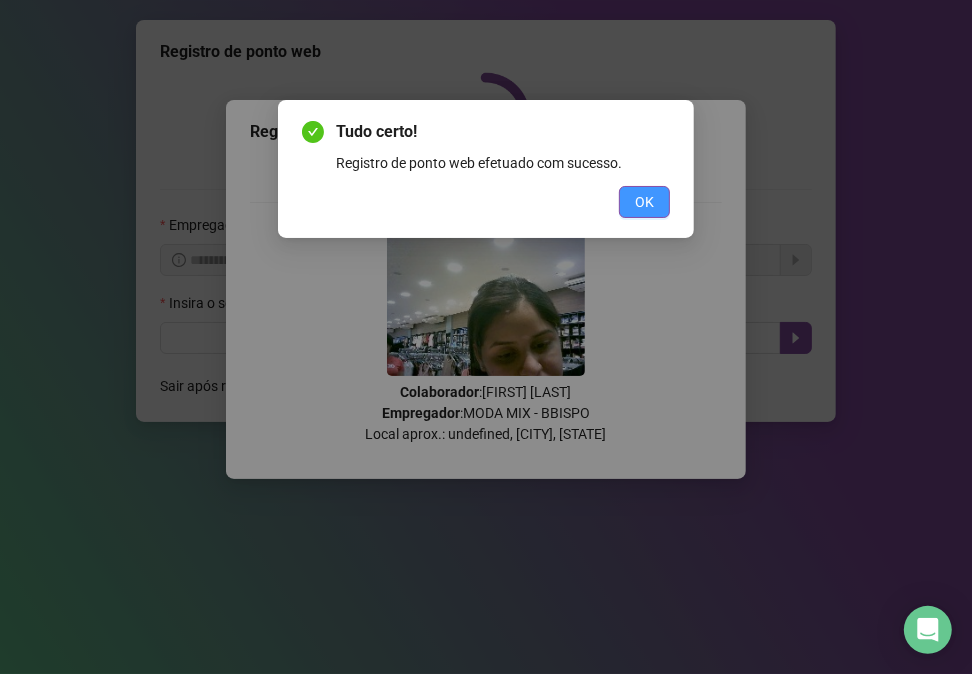 scroll, scrollTop: 0, scrollLeft: 0, axis: both 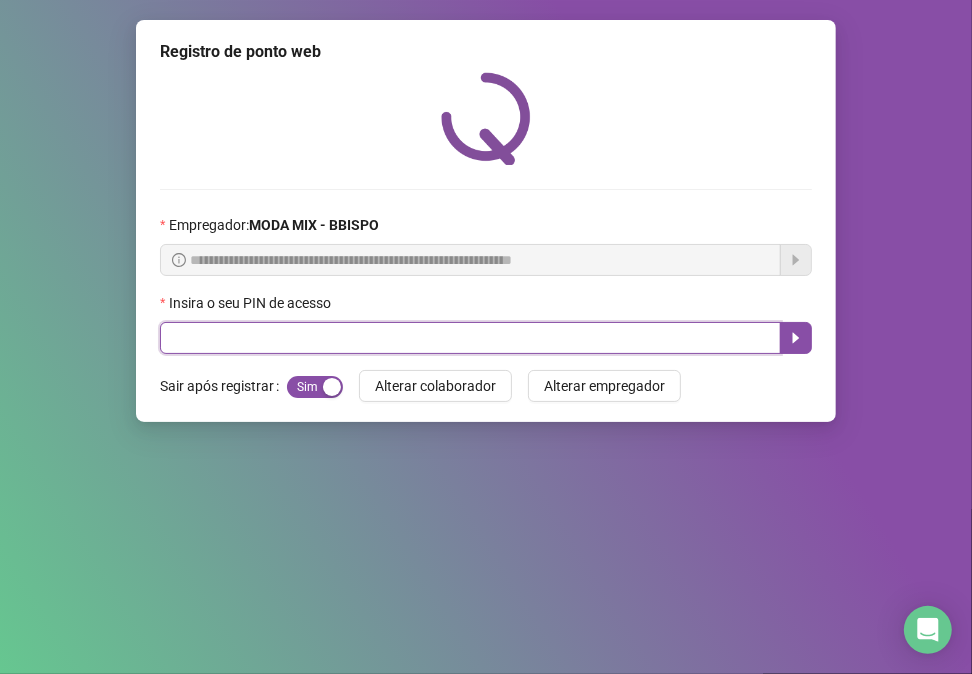 click at bounding box center [470, 338] 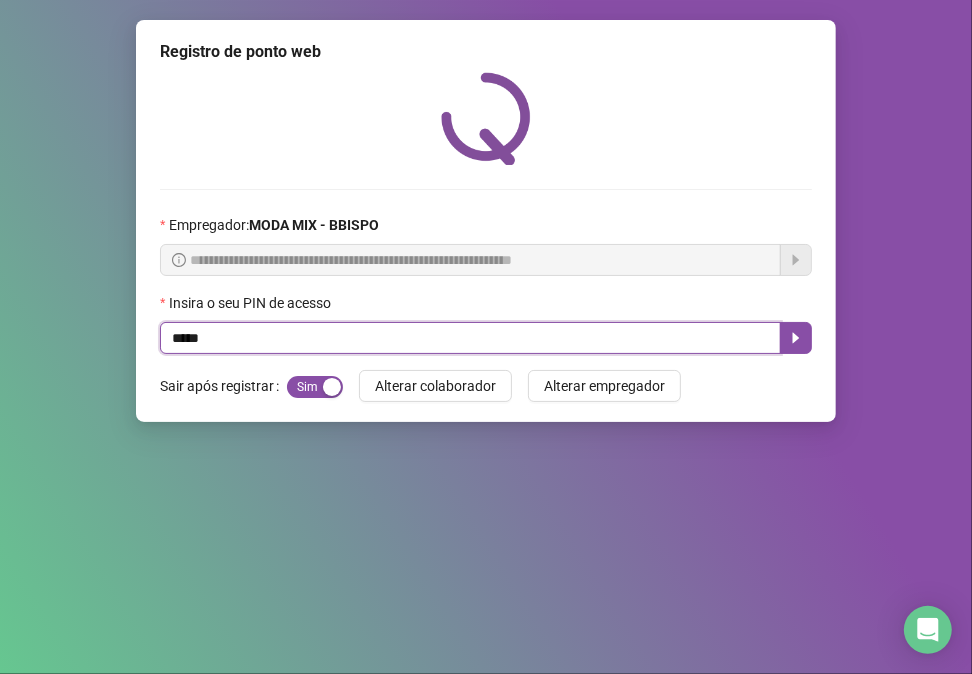 type on "*****" 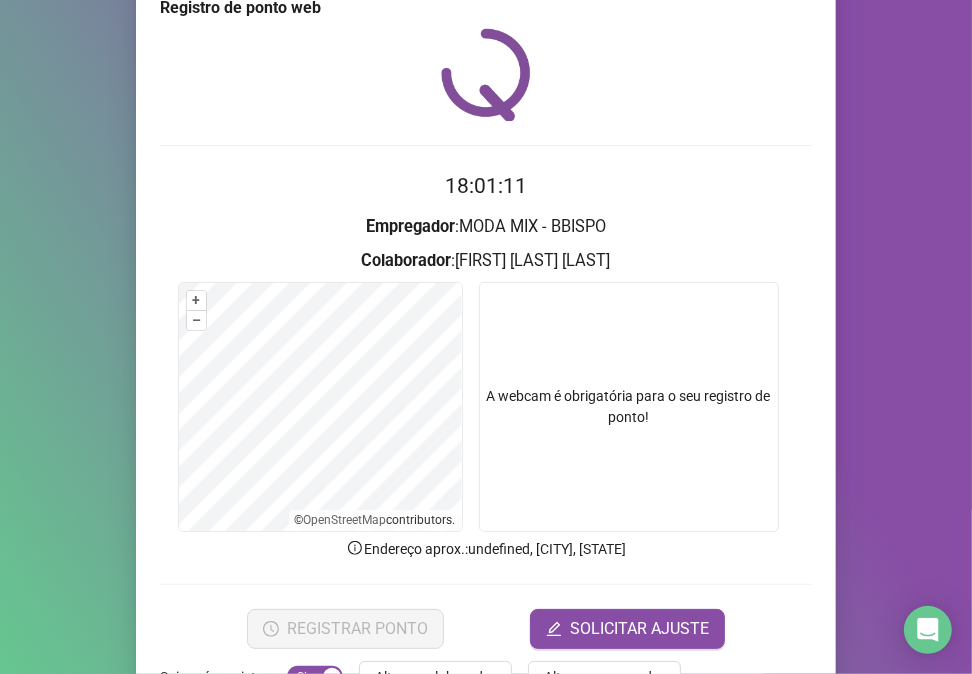scroll, scrollTop: 105, scrollLeft: 0, axis: vertical 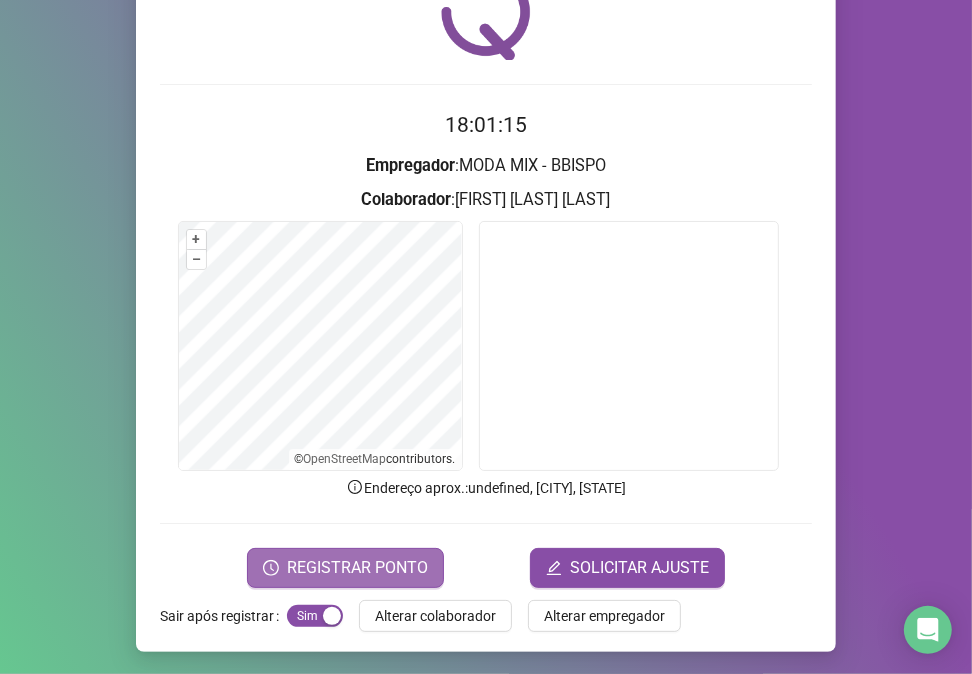 click on "REGISTRAR PONTO" at bounding box center [345, 568] 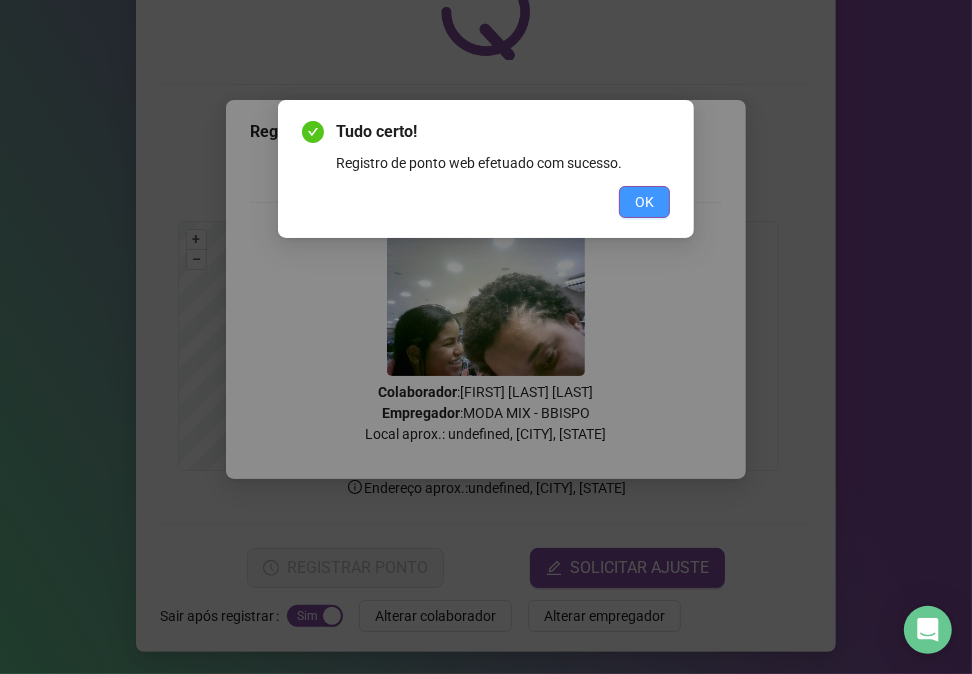 click on "OK" at bounding box center (644, 202) 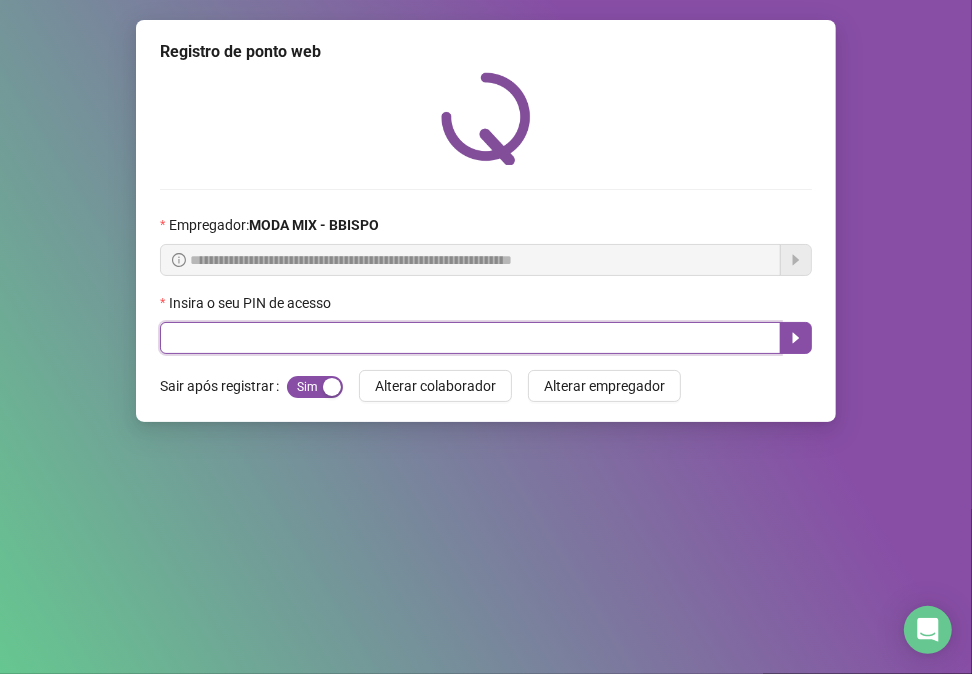 click at bounding box center (470, 338) 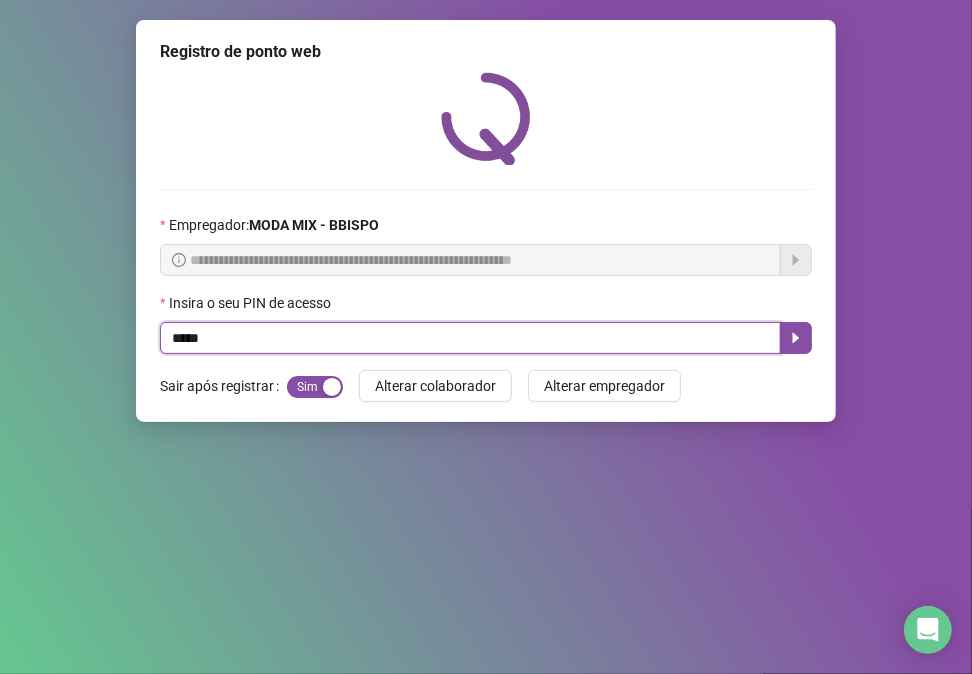 type on "*****" 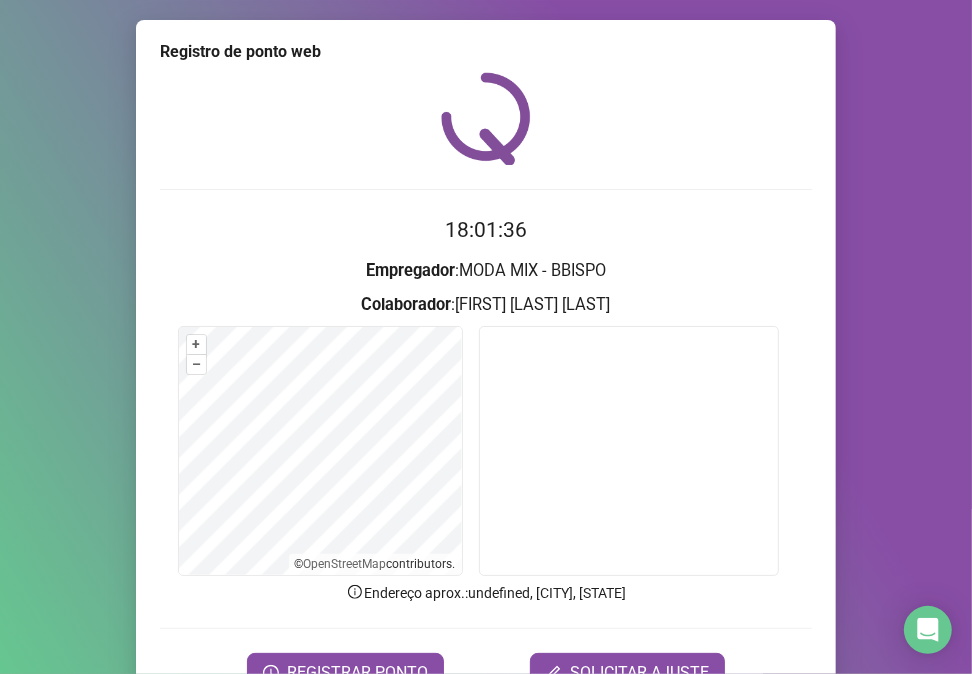 scroll, scrollTop: 105, scrollLeft: 0, axis: vertical 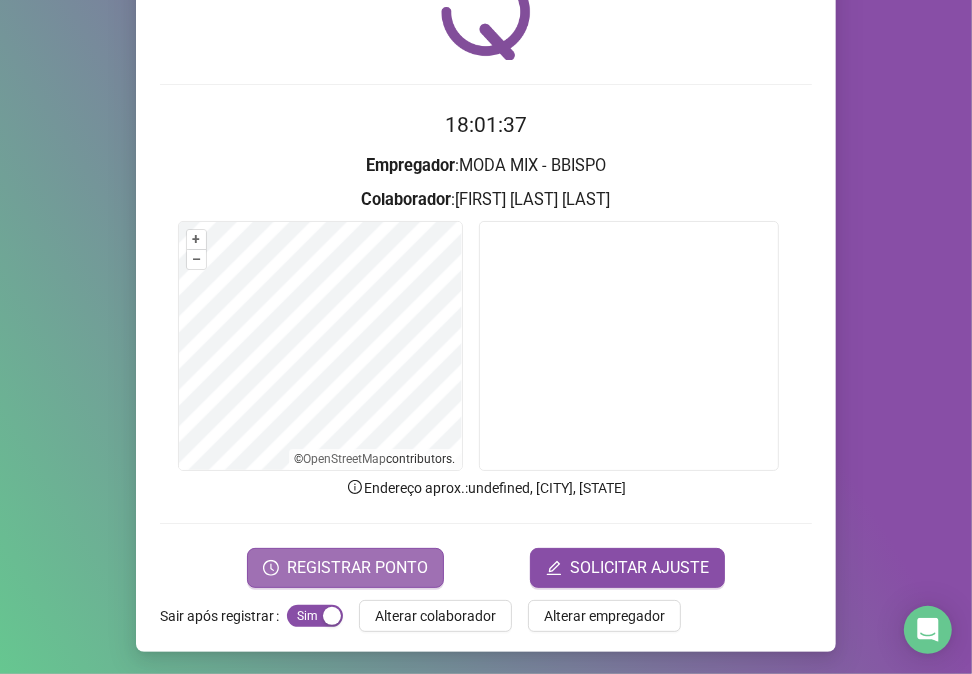 click on "REGISTRAR PONTO" at bounding box center [345, 568] 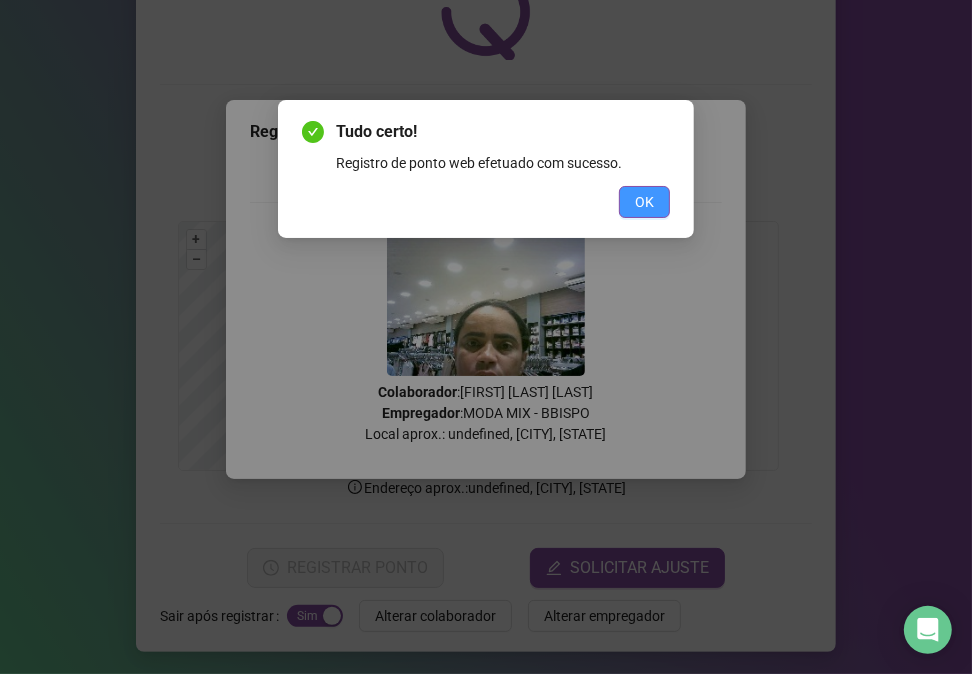 click on "OK" at bounding box center [644, 202] 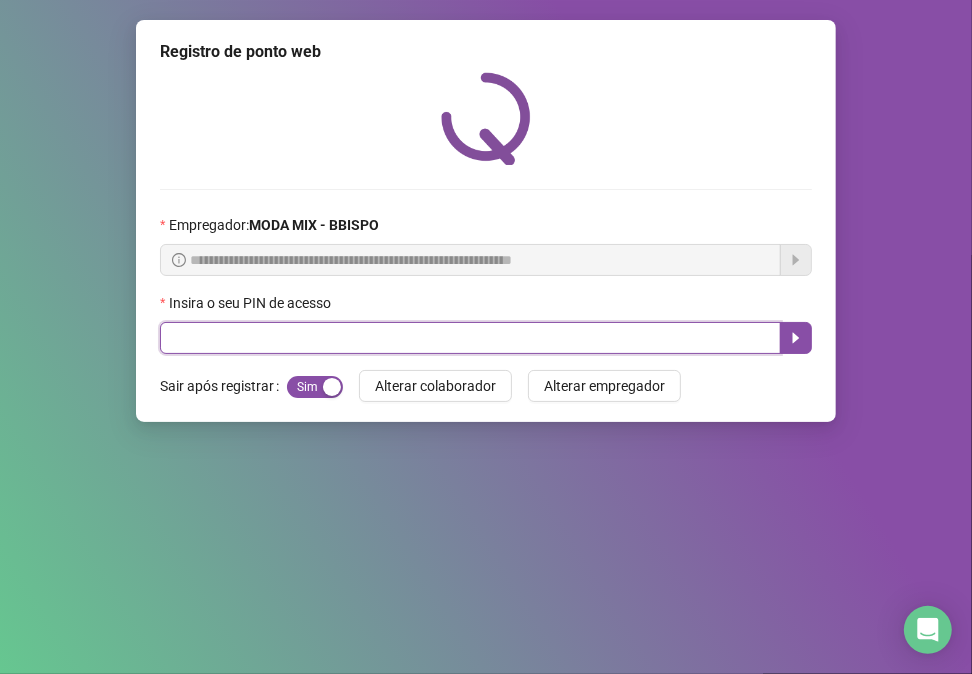 click at bounding box center (470, 338) 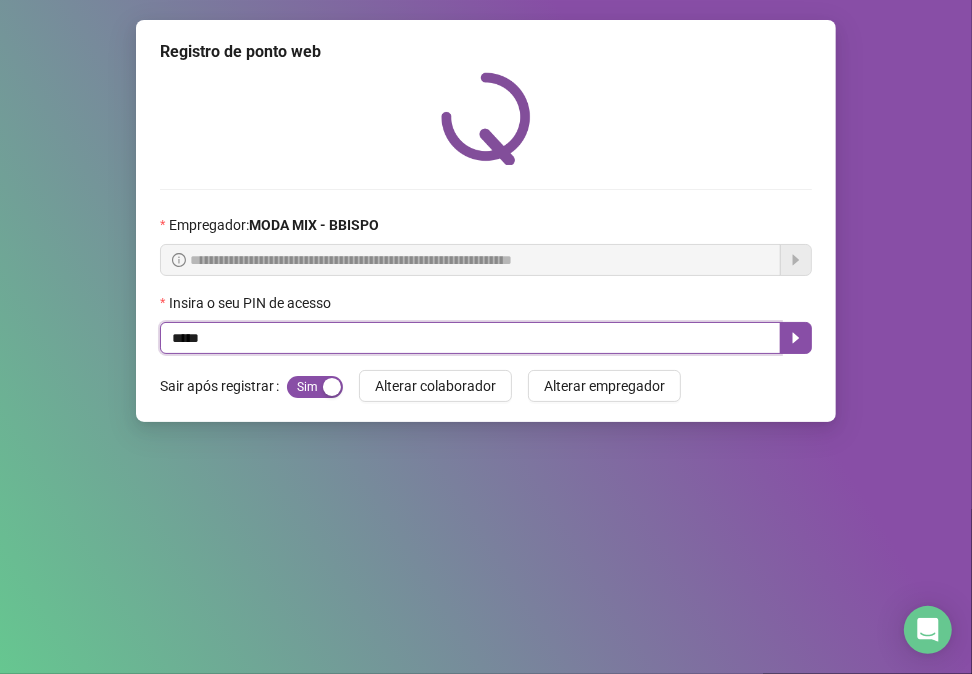 type on "*****" 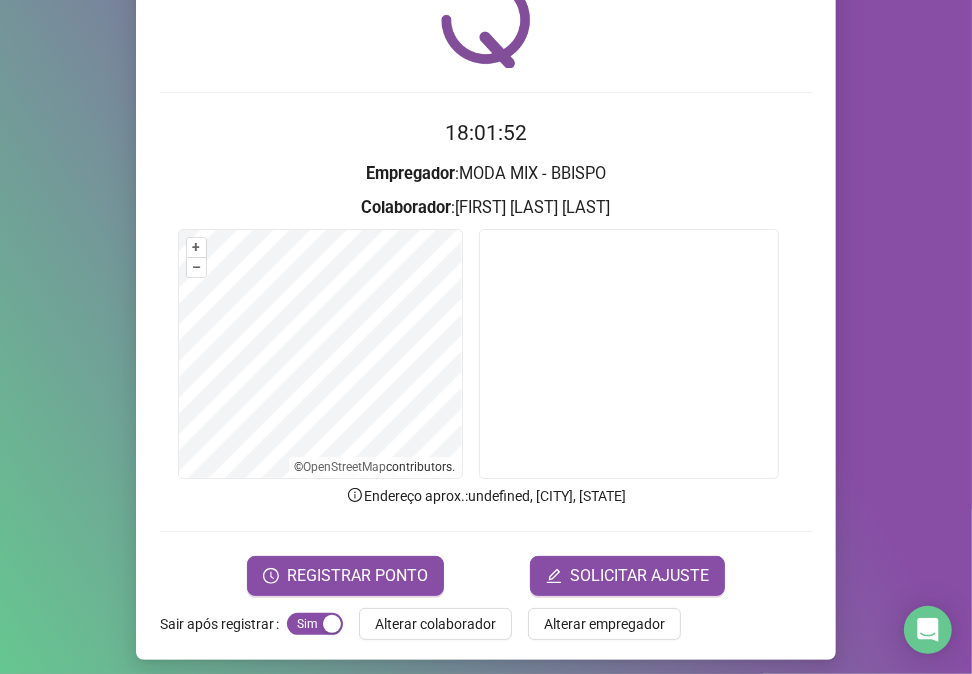 scroll, scrollTop: 105, scrollLeft: 0, axis: vertical 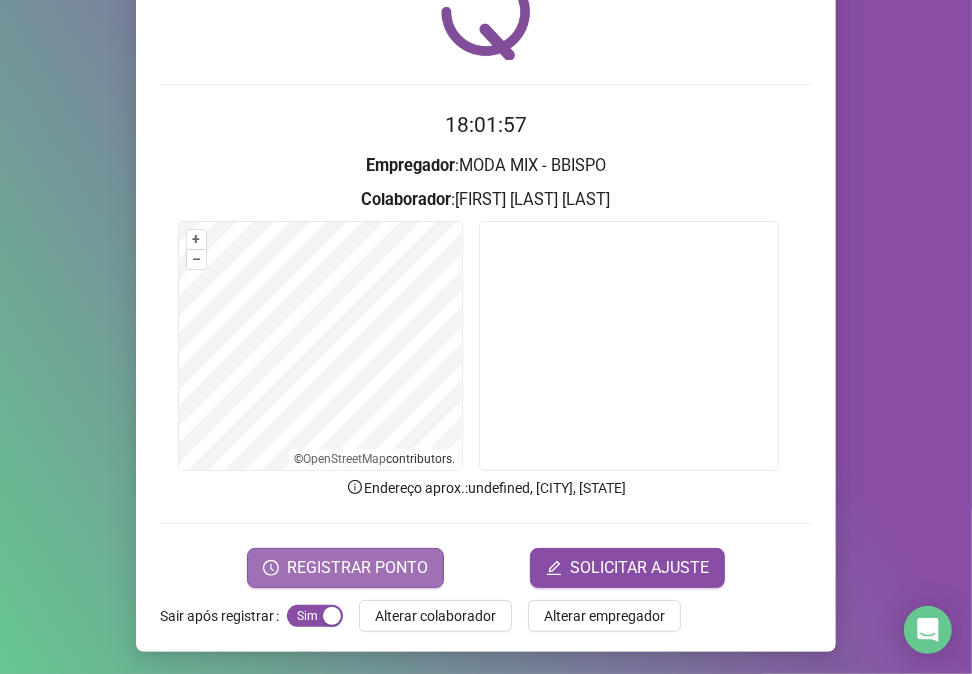 click on "REGISTRAR PONTO" at bounding box center (357, 568) 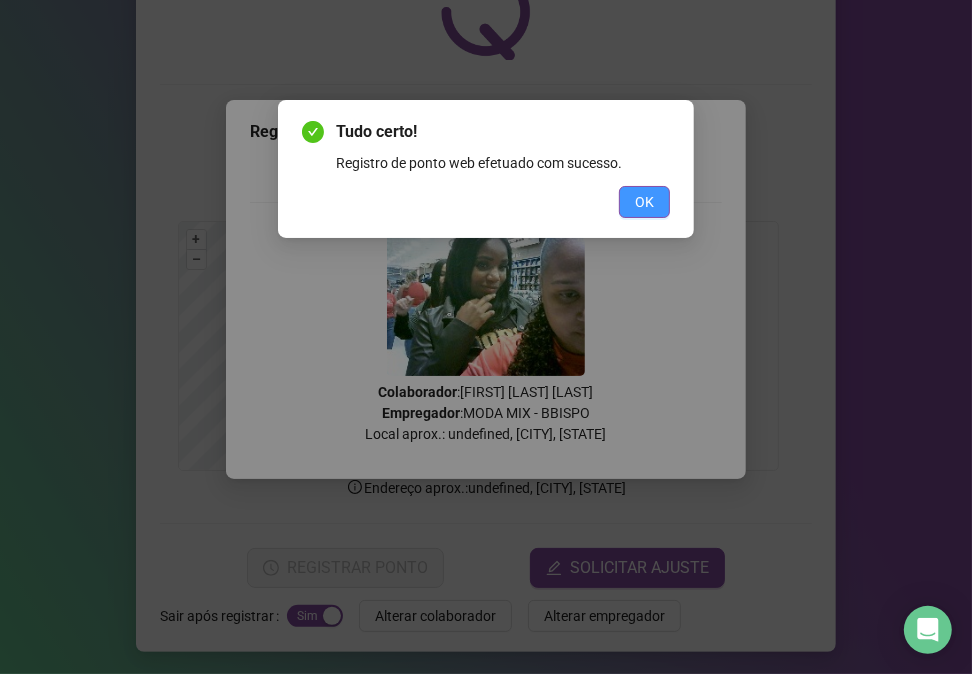 click on "OK" at bounding box center (644, 202) 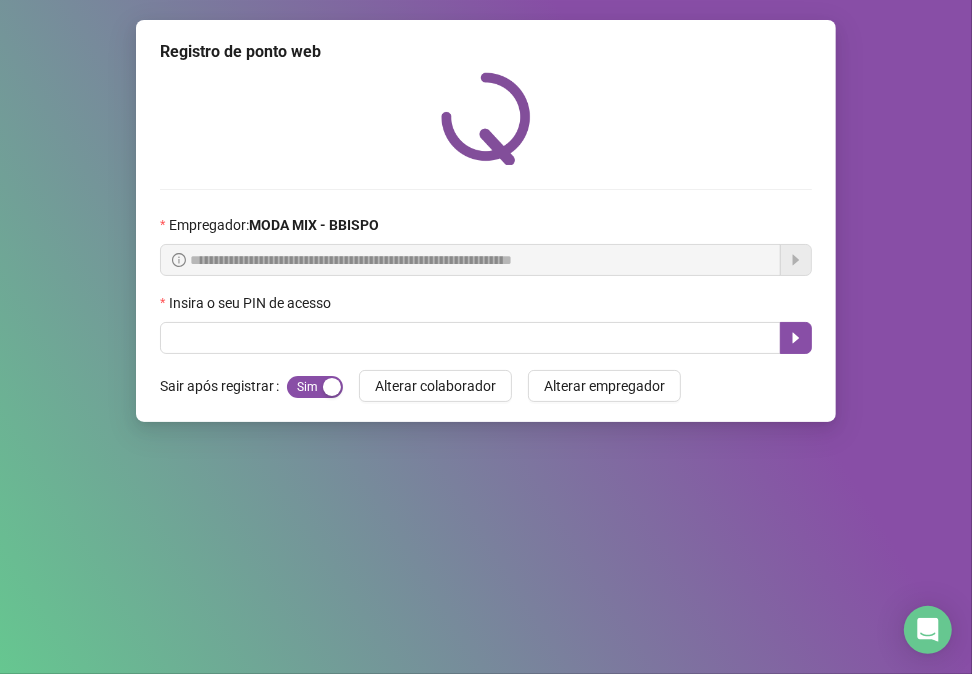 scroll, scrollTop: 0, scrollLeft: 0, axis: both 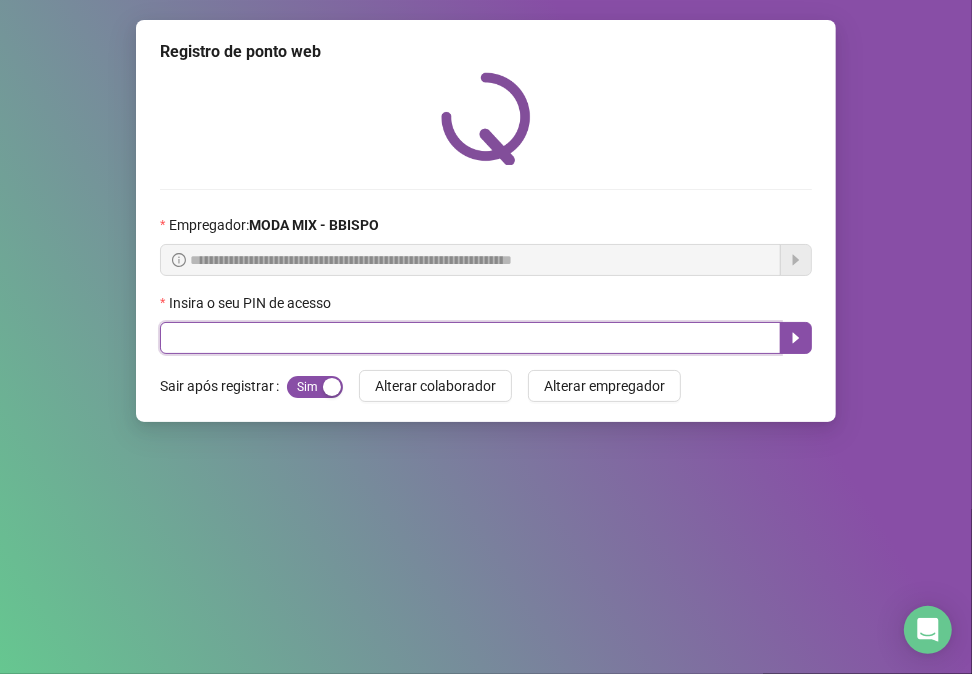 click at bounding box center [470, 338] 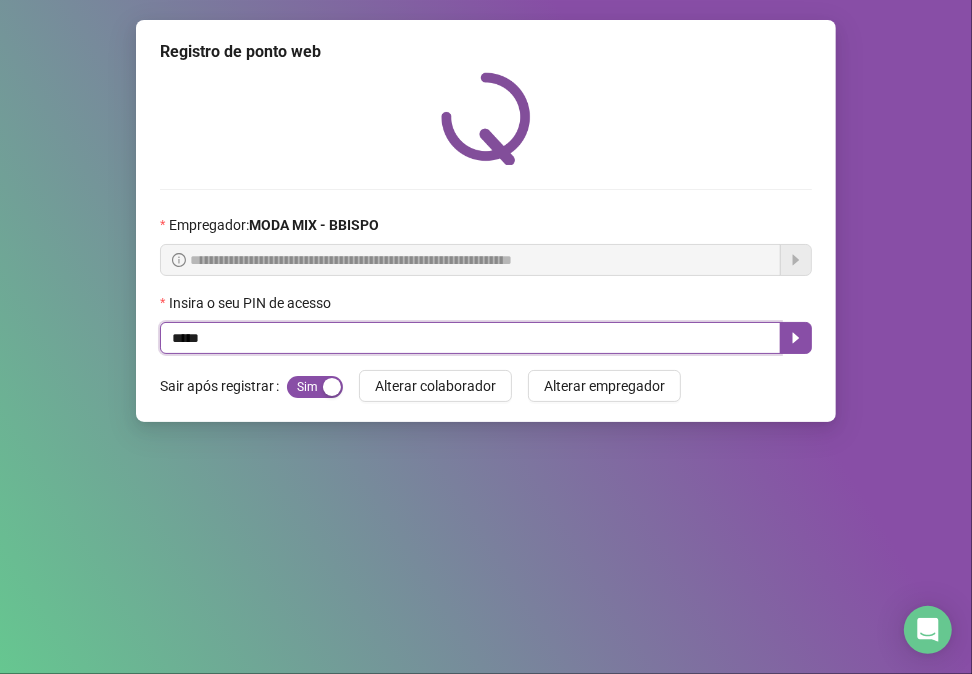 type on "*****" 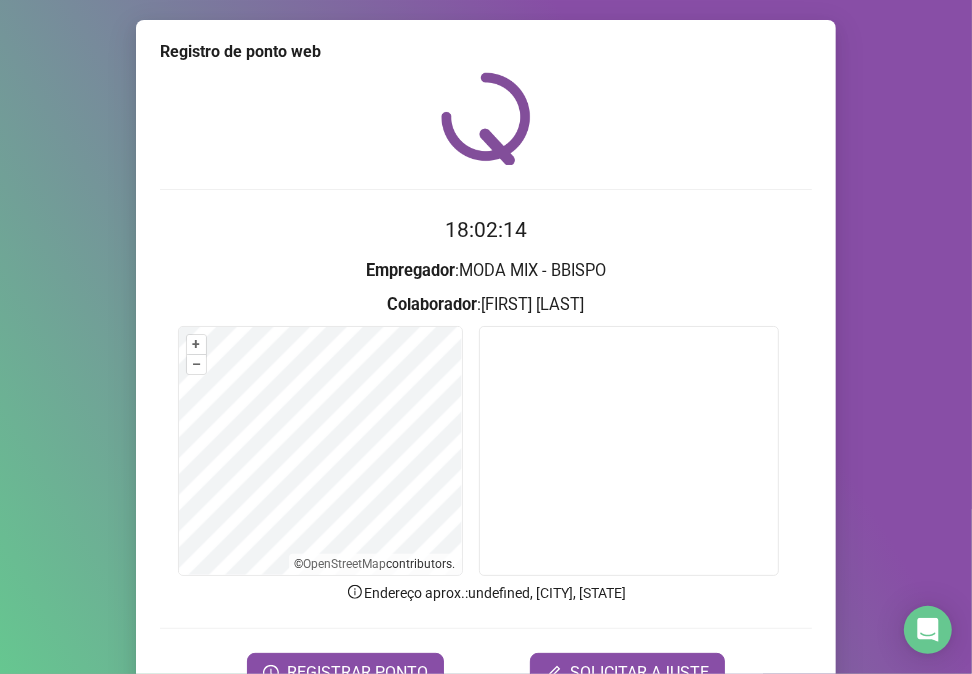 scroll, scrollTop: 105, scrollLeft: 0, axis: vertical 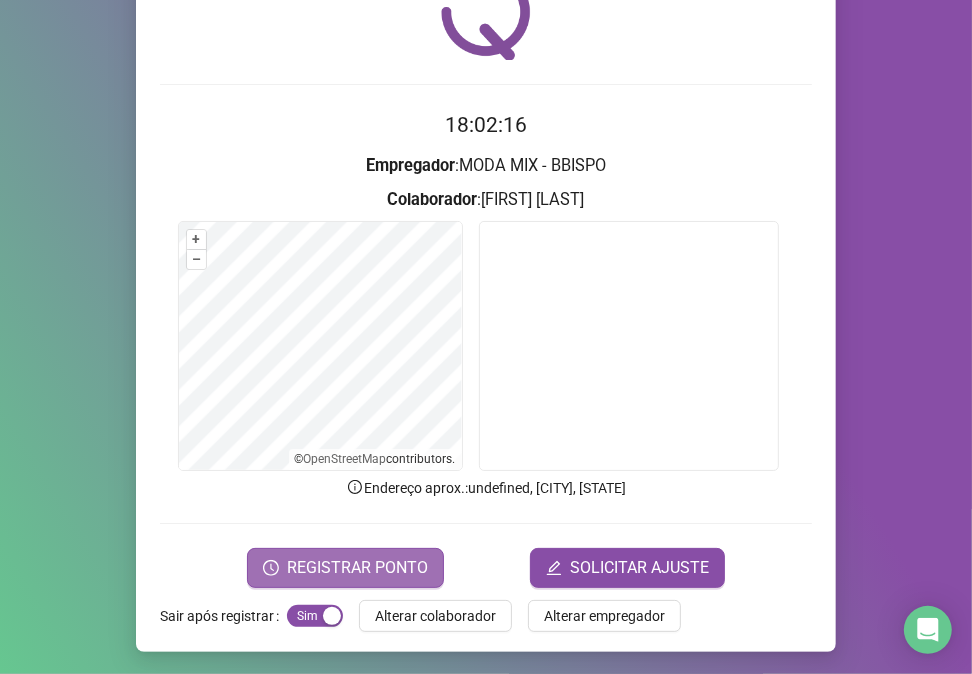 click on "REGISTRAR PONTO" at bounding box center (357, 568) 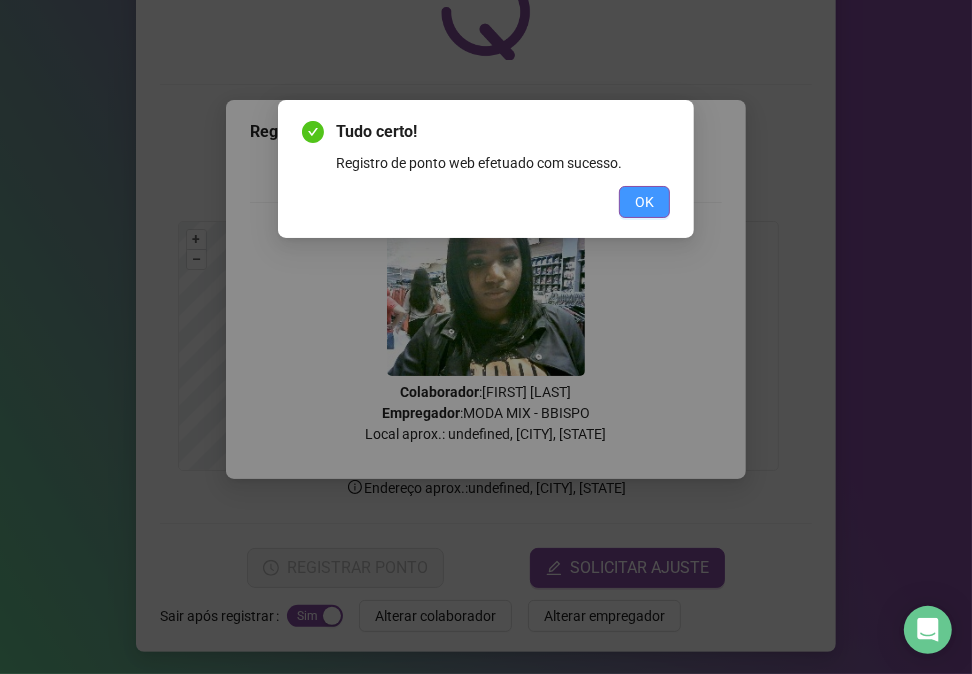 click on "OK" at bounding box center [644, 202] 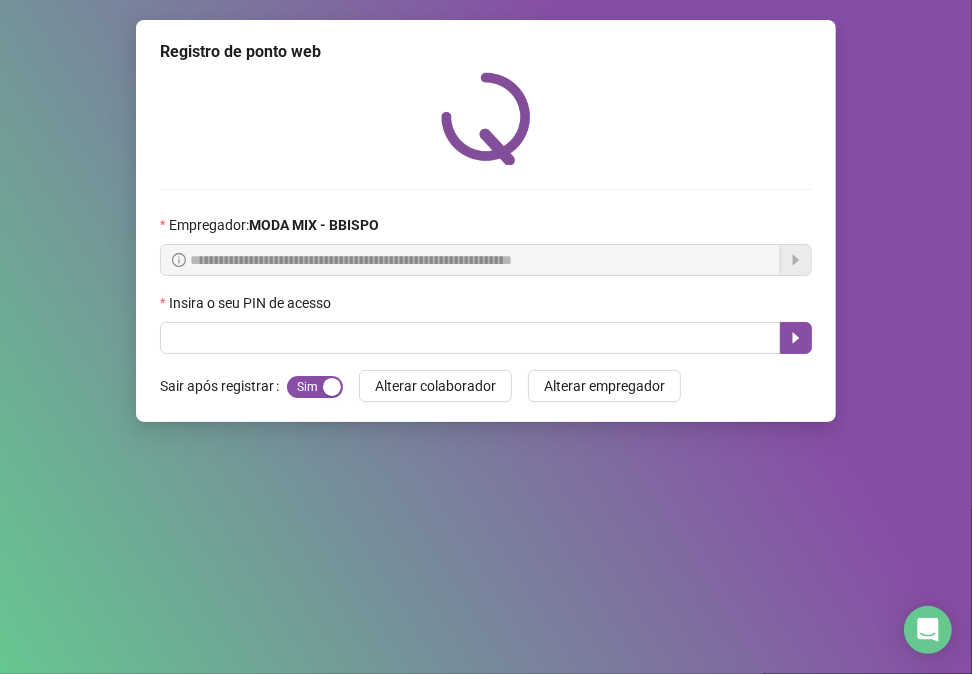 click on "Insira o seu PIN de acesso" at bounding box center [486, 307] 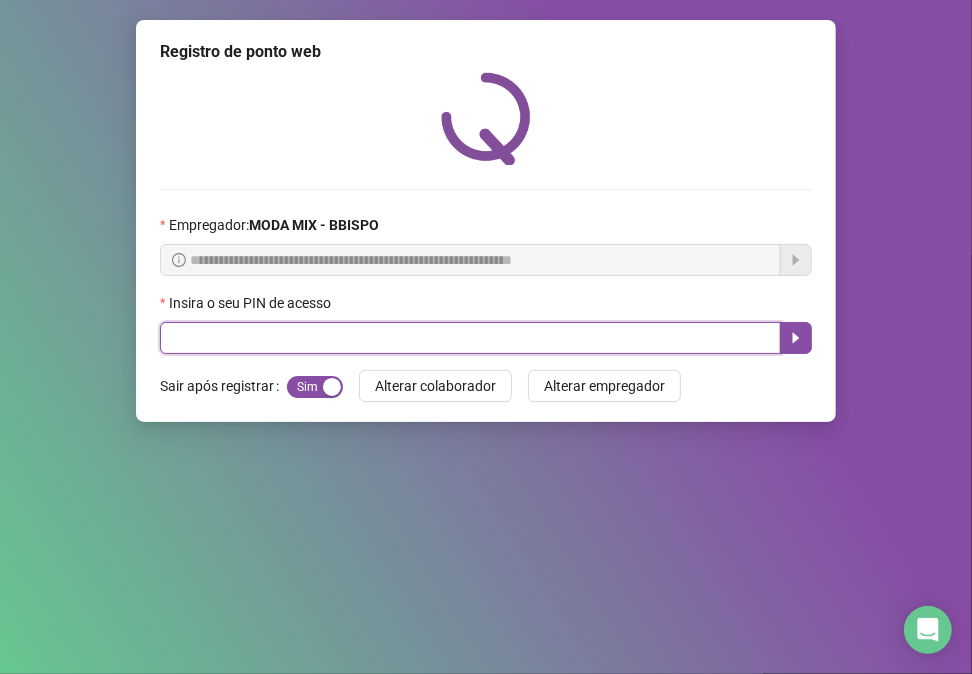 click at bounding box center (470, 338) 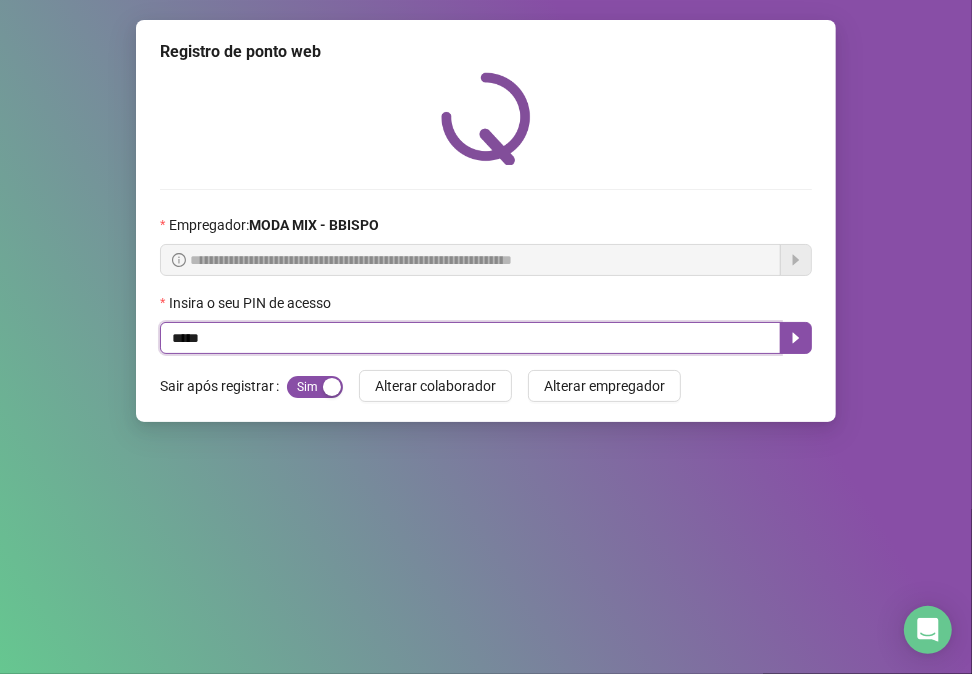 type on "*****" 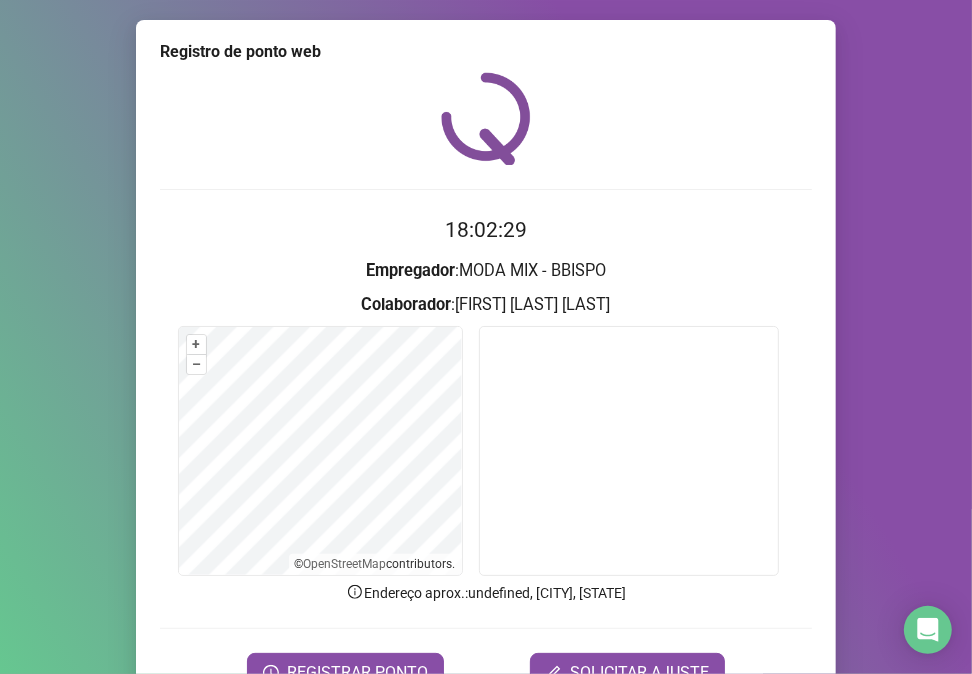scroll, scrollTop: 62, scrollLeft: 0, axis: vertical 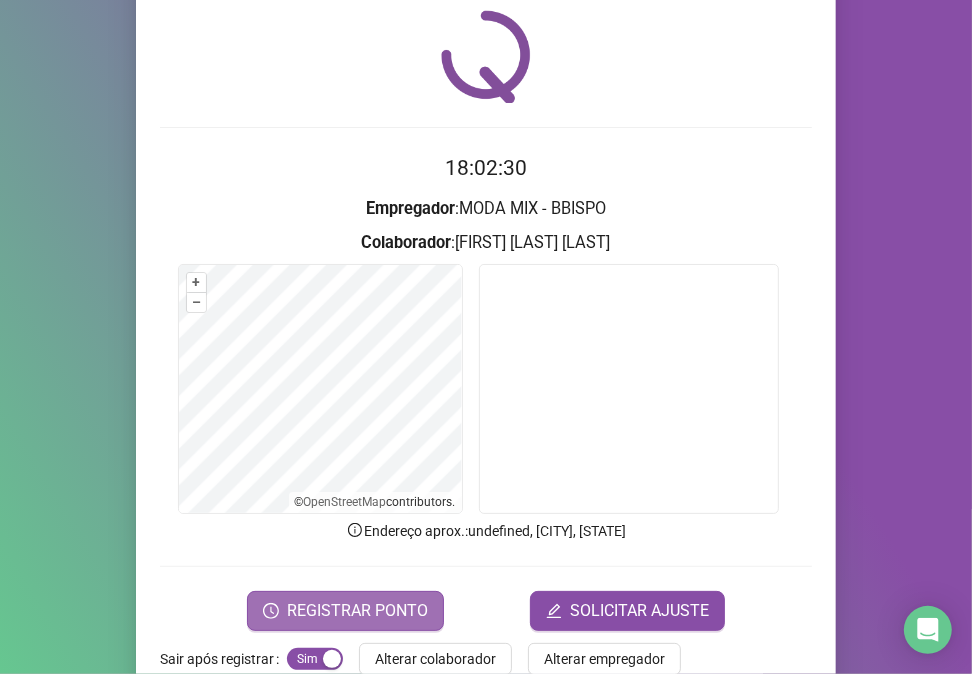 click on "REGISTRAR PONTO" at bounding box center (357, 611) 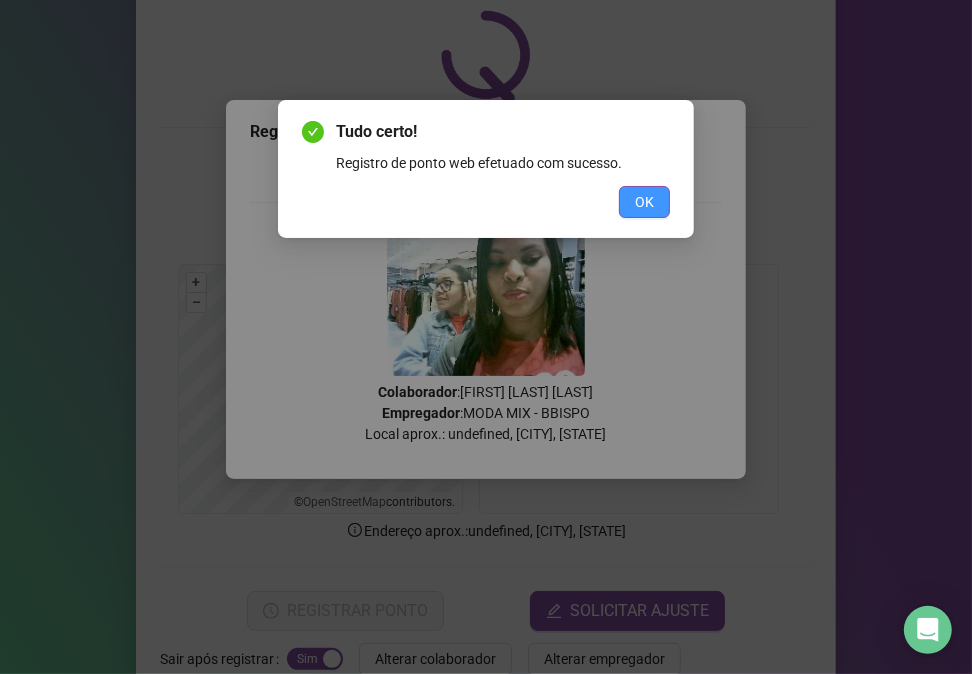 click on "OK" at bounding box center (644, 202) 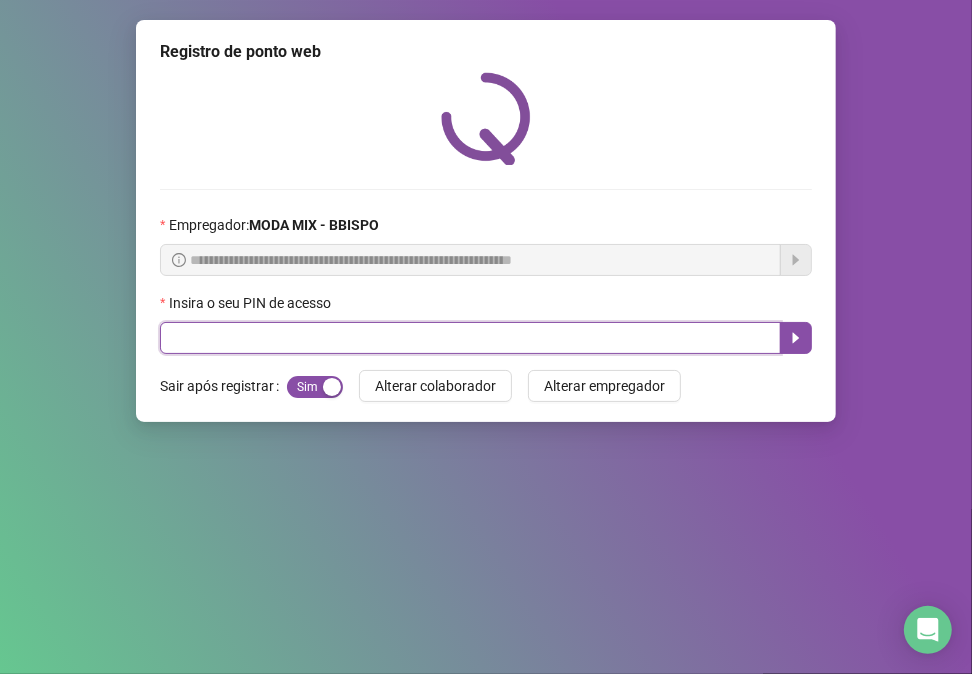 click at bounding box center [470, 338] 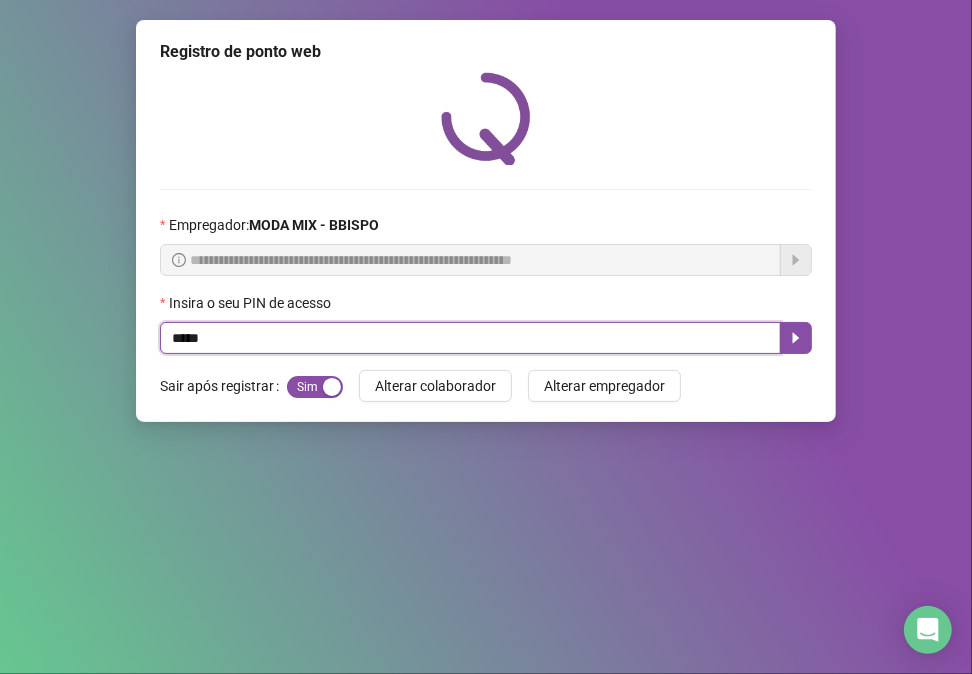 type on "*****" 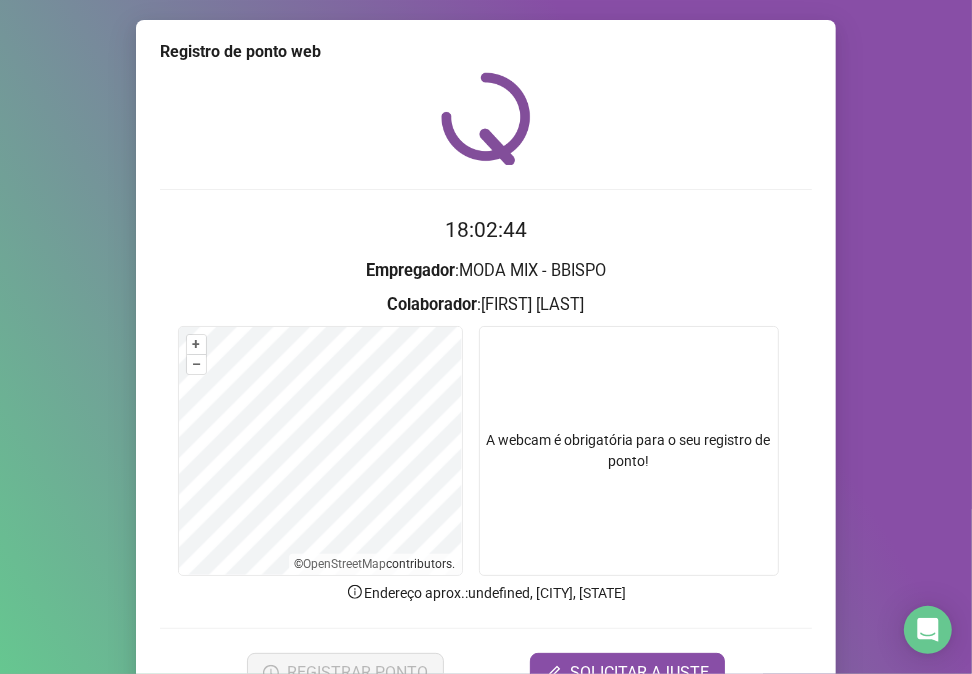 scroll, scrollTop: 105, scrollLeft: 0, axis: vertical 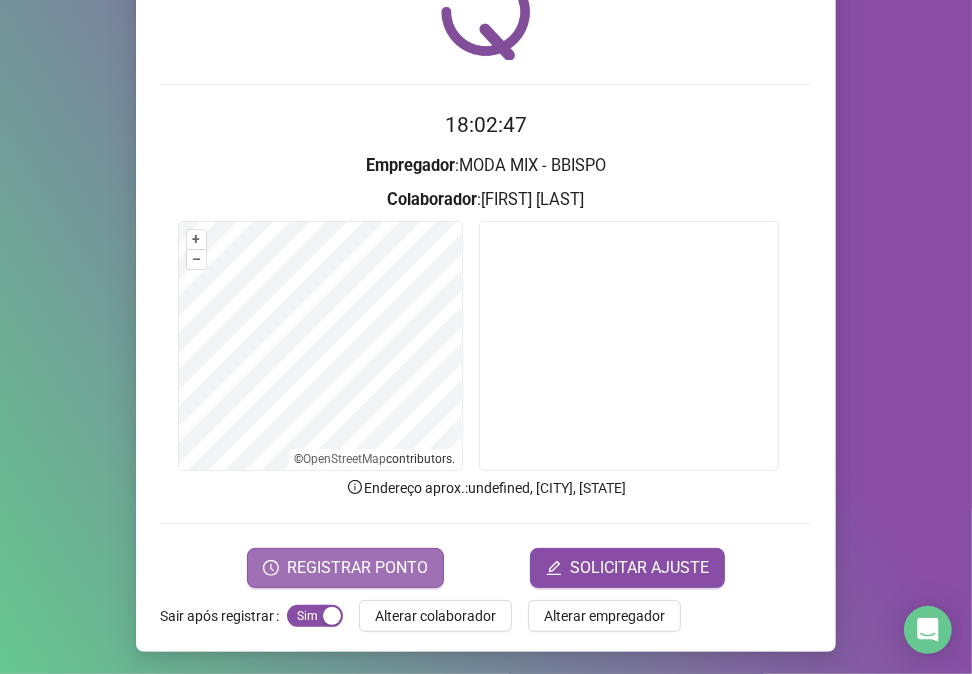 click on "REGISTRAR PONTO" at bounding box center [357, 568] 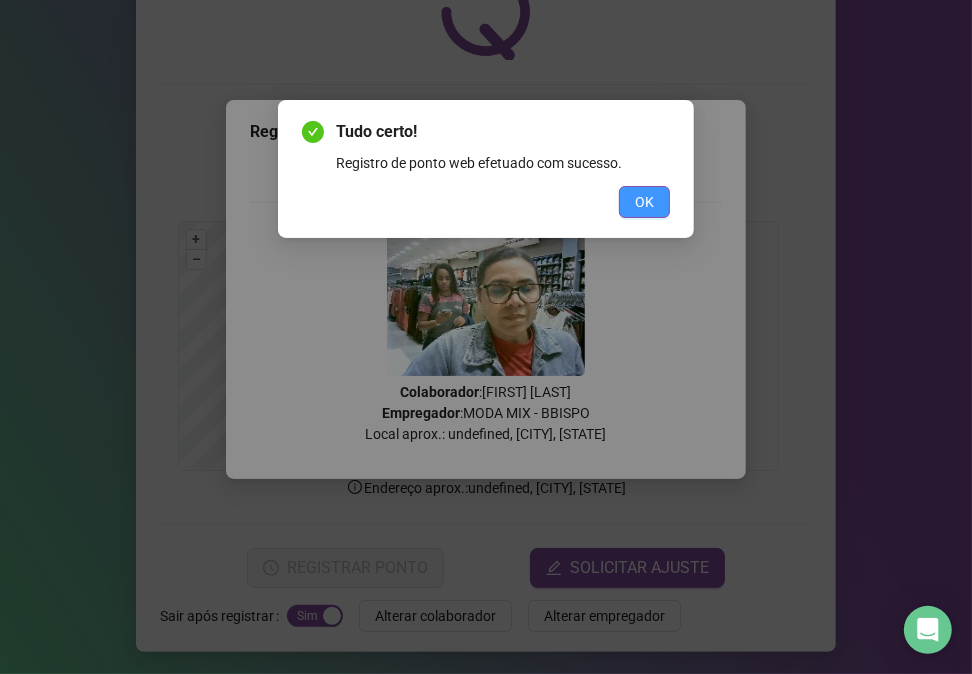 click on "OK" at bounding box center [644, 202] 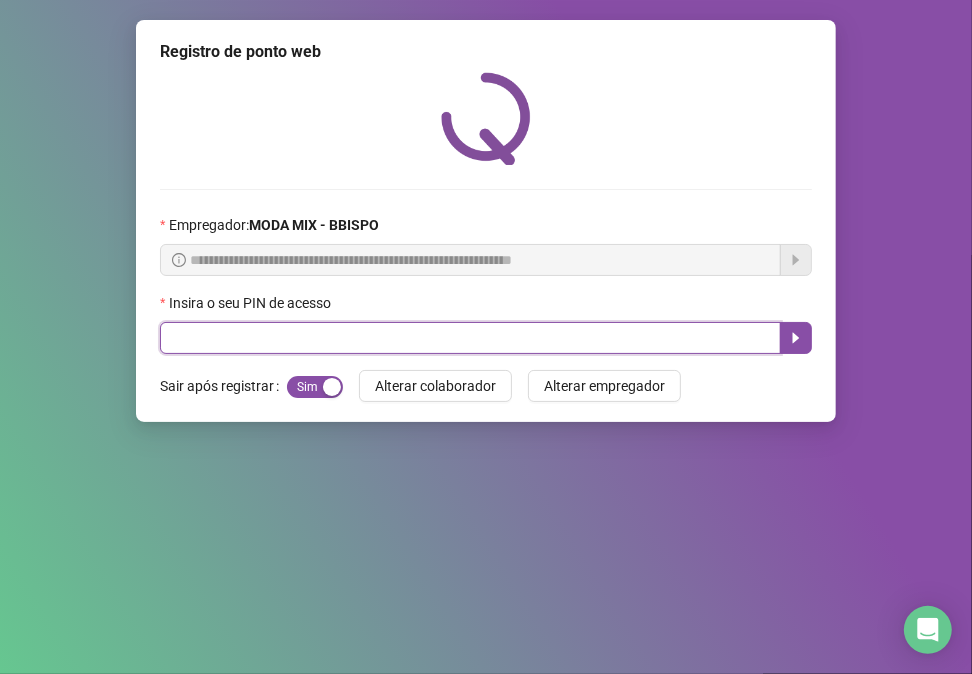 click at bounding box center (470, 338) 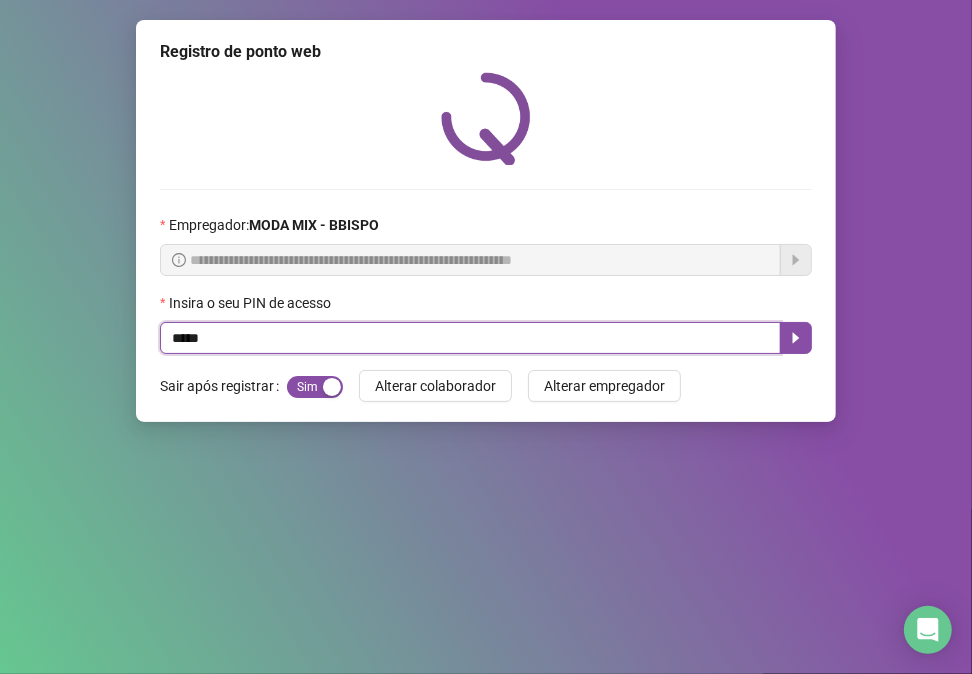 type on "*****" 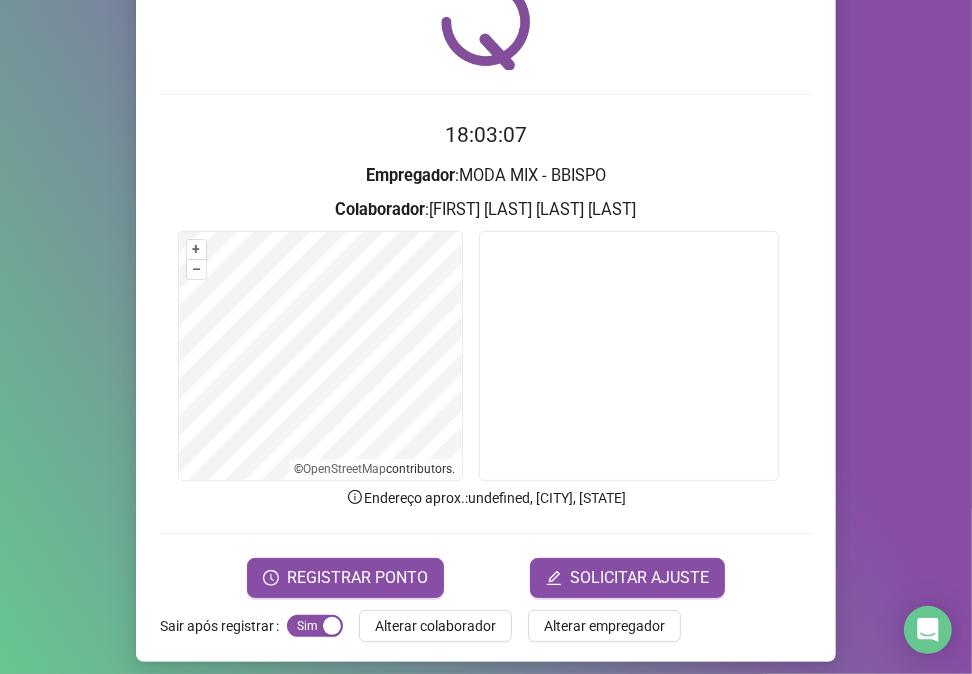 scroll, scrollTop: 105, scrollLeft: 0, axis: vertical 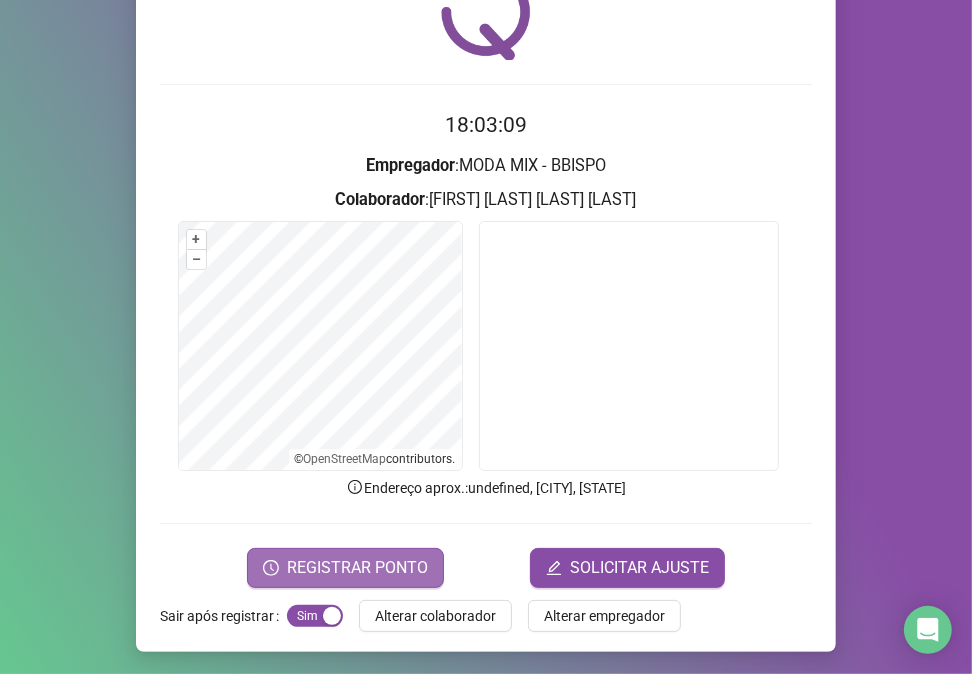 click on "REGISTRAR PONTO" at bounding box center (357, 568) 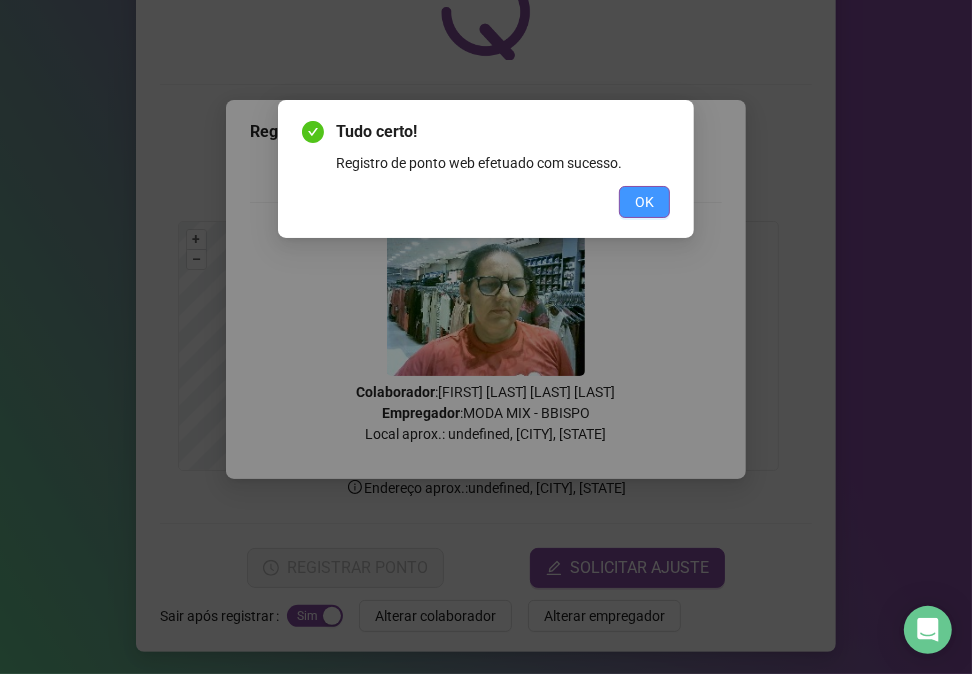 click on "OK" at bounding box center [644, 202] 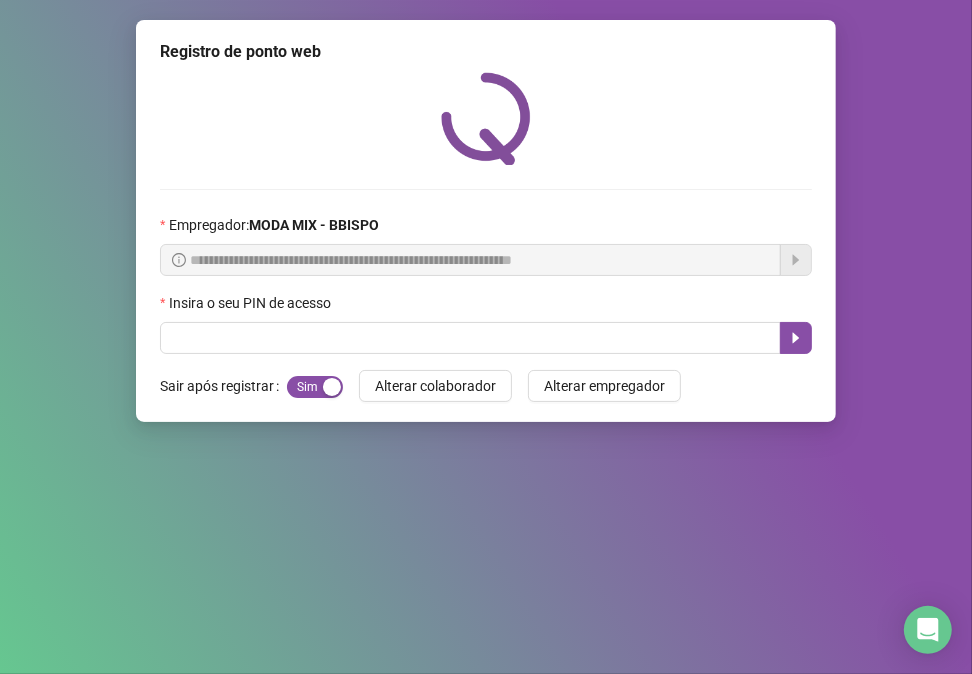 scroll, scrollTop: 0, scrollLeft: 0, axis: both 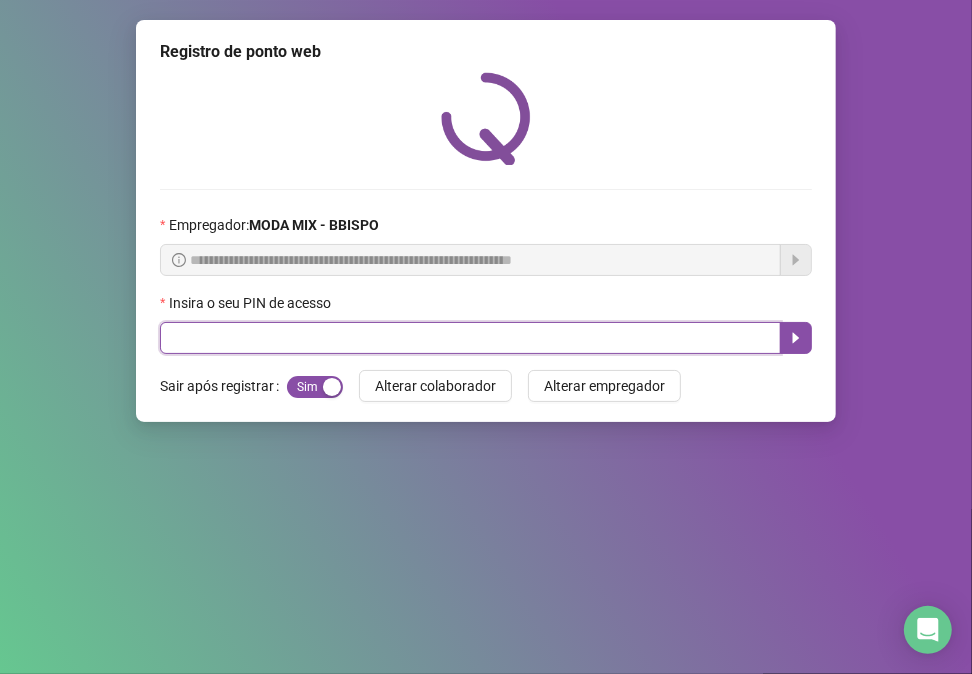 click at bounding box center [470, 338] 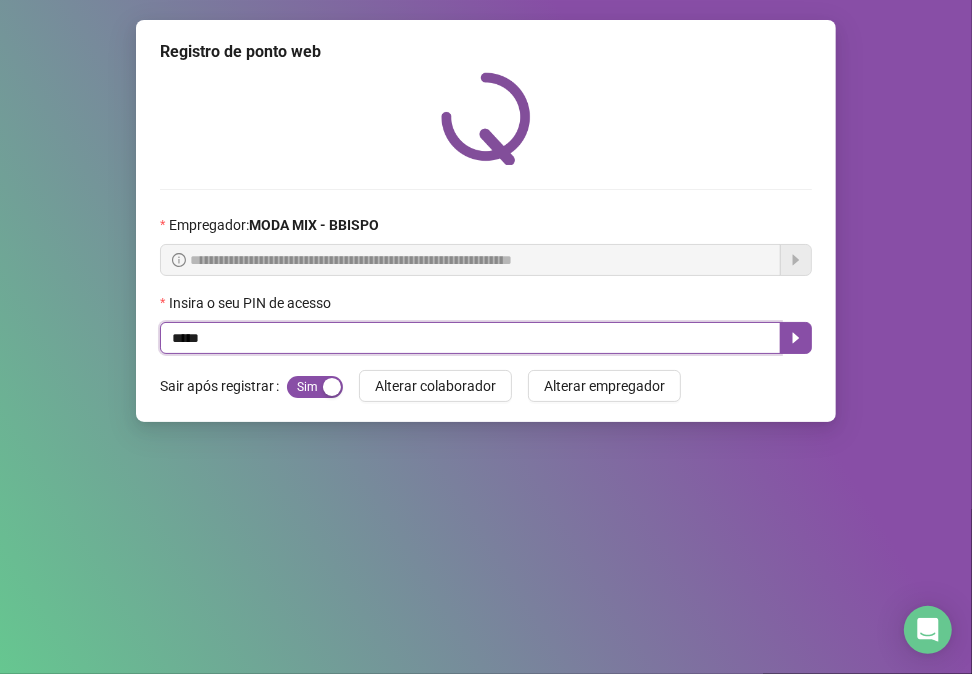 type on "*****" 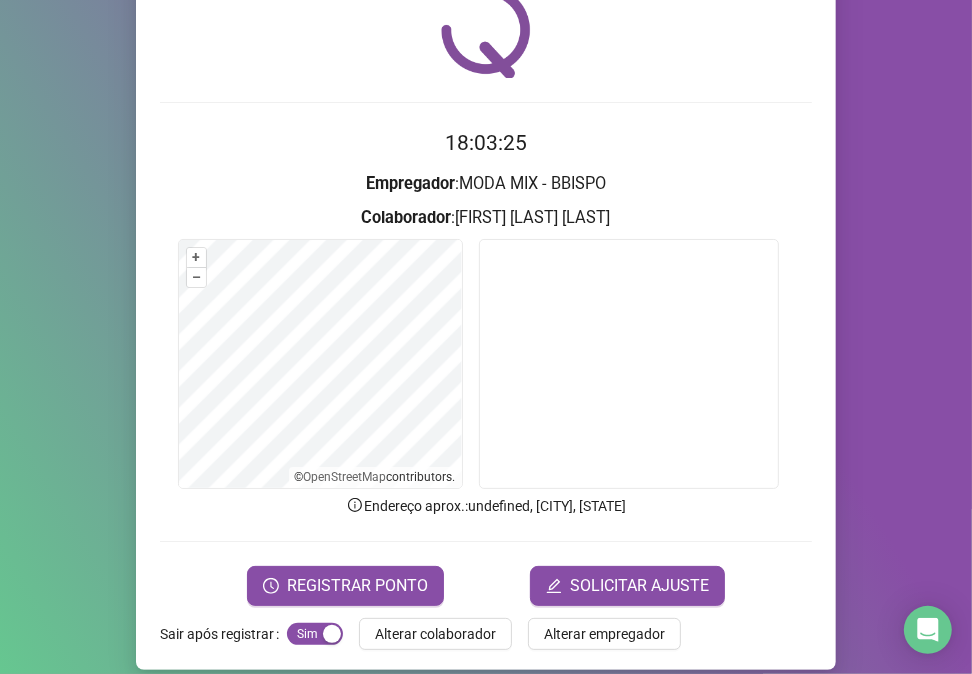 scroll, scrollTop: 105, scrollLeft: 0, axis: vertical 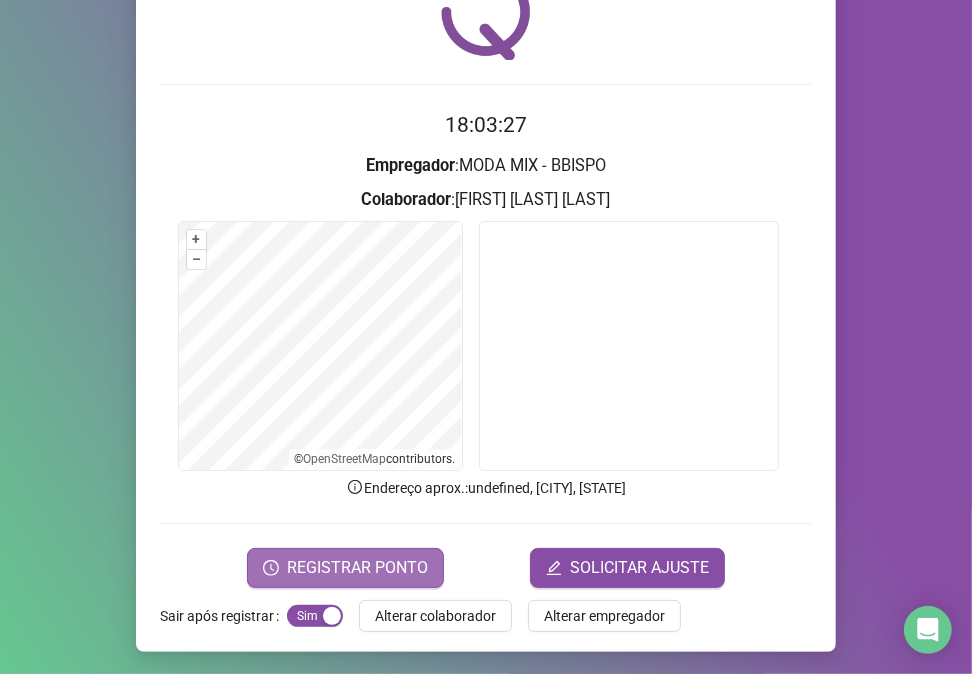 click on "REGISTRAR PONTO" at bounding box center [357, 568] 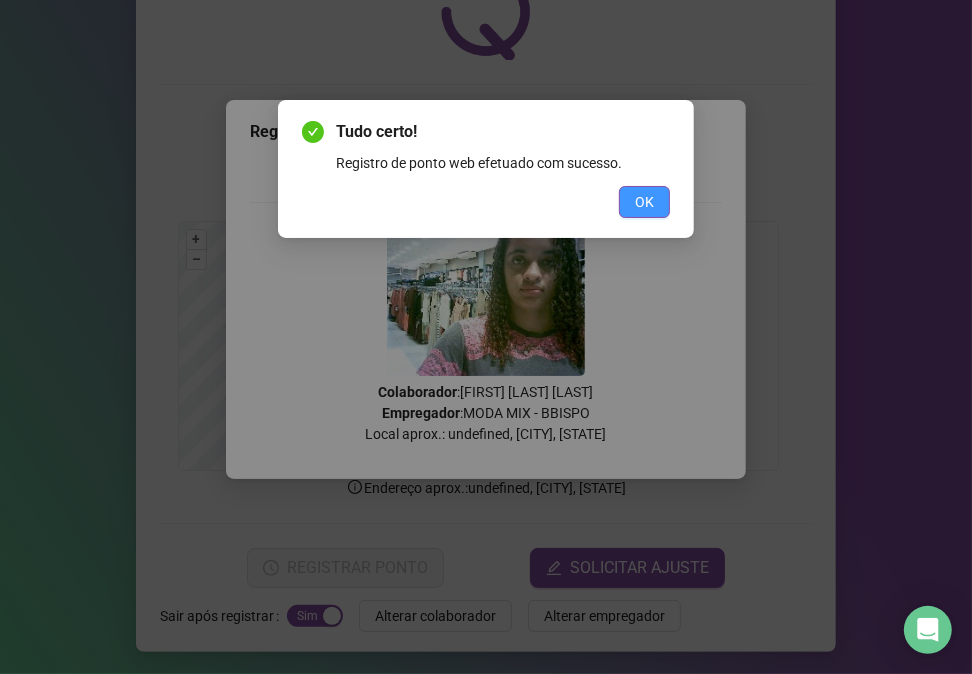 click on "OK" at bounding box center [644, 202] 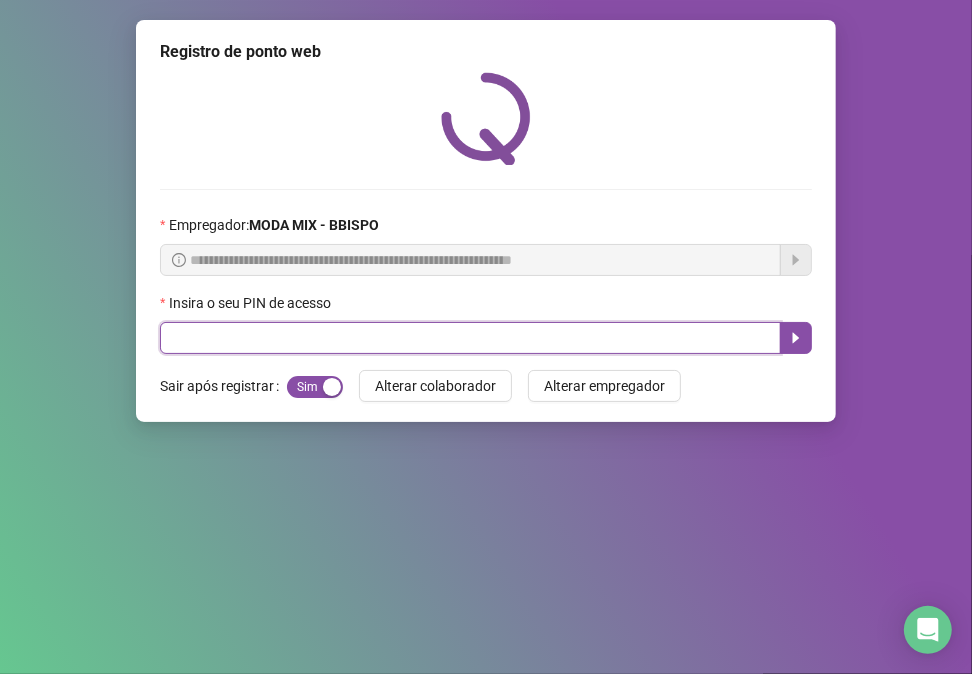 click at bounding box center (470, 338) 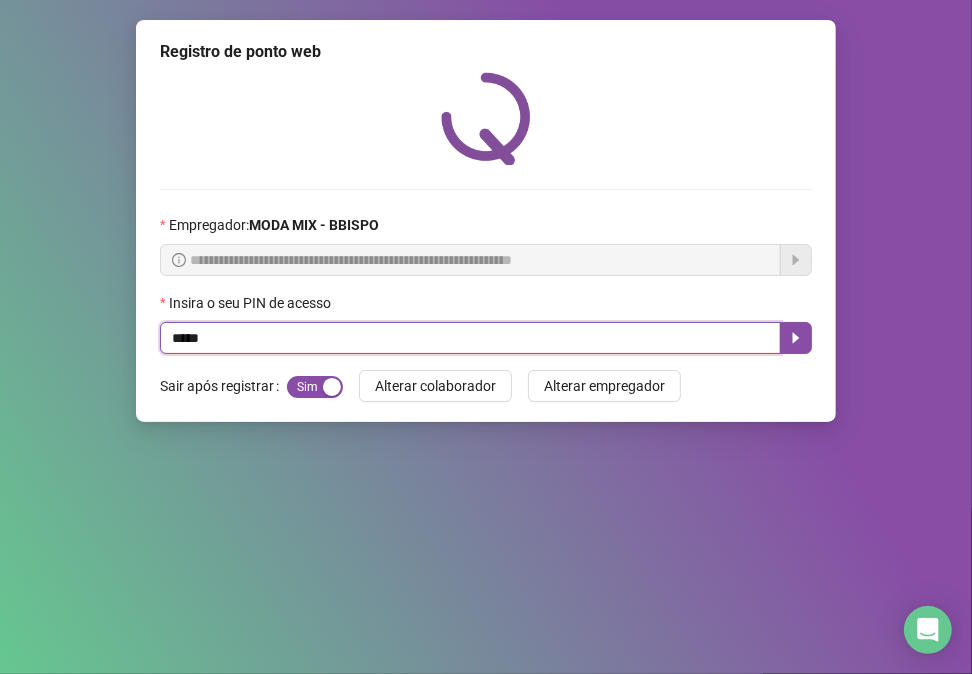 type on "*****" 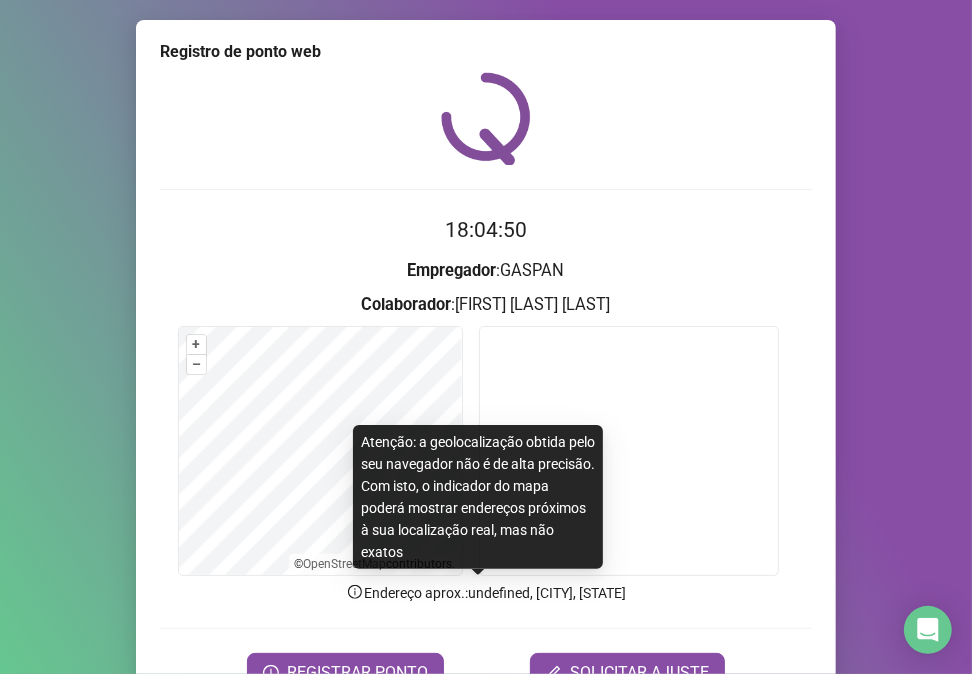 scroll, scrollTop: 105, scrollLeft: 0, axis: vertical 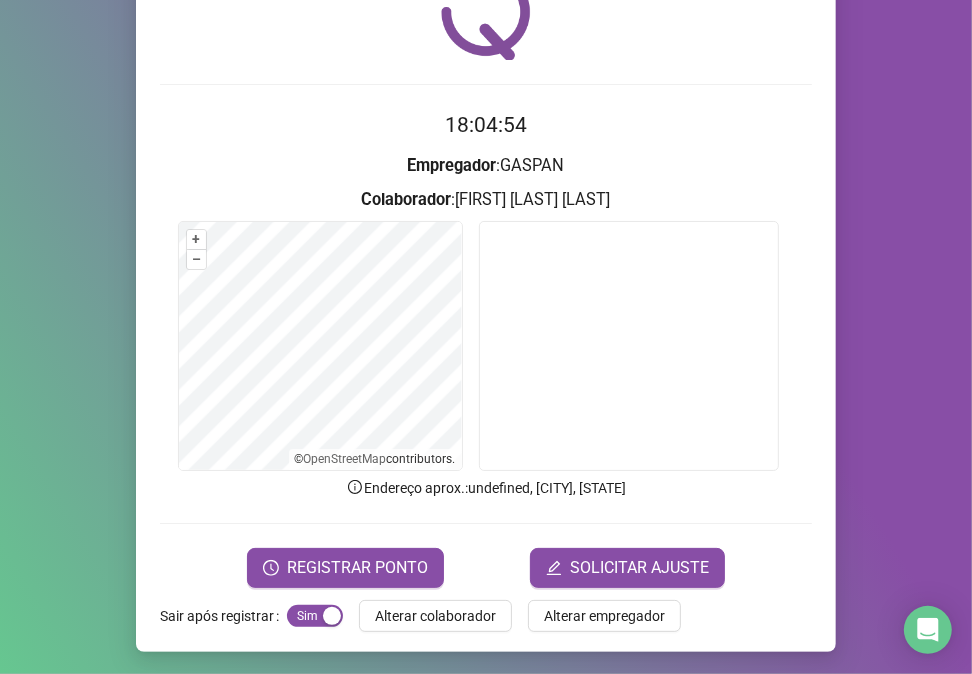 click on "18:04:54 Empregador :  GASPAN Colaborador :  [FIRST] [LAST] [LAST] + – ⇧ › ©  OpenStreetMap  contributors. Endereço aprox. :  undefined, [CITY], [STATE] REGISTRAR PONTO SOLICITAR AJUSTE" at bounding box center (486, 348) 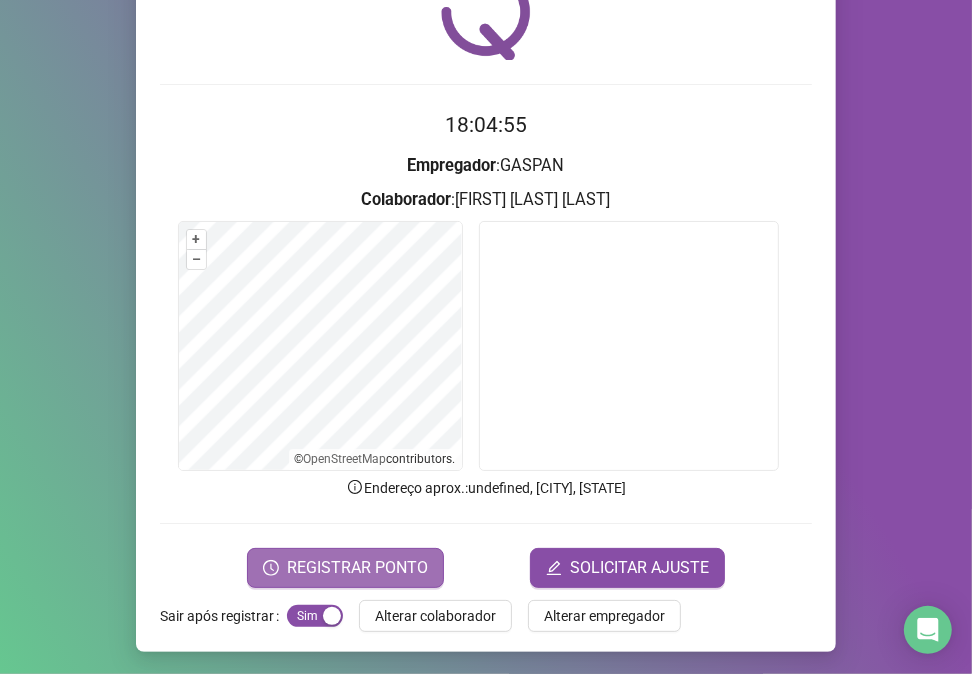 click on "REGISTRAR PONTO" at bounding box center (357, 568) 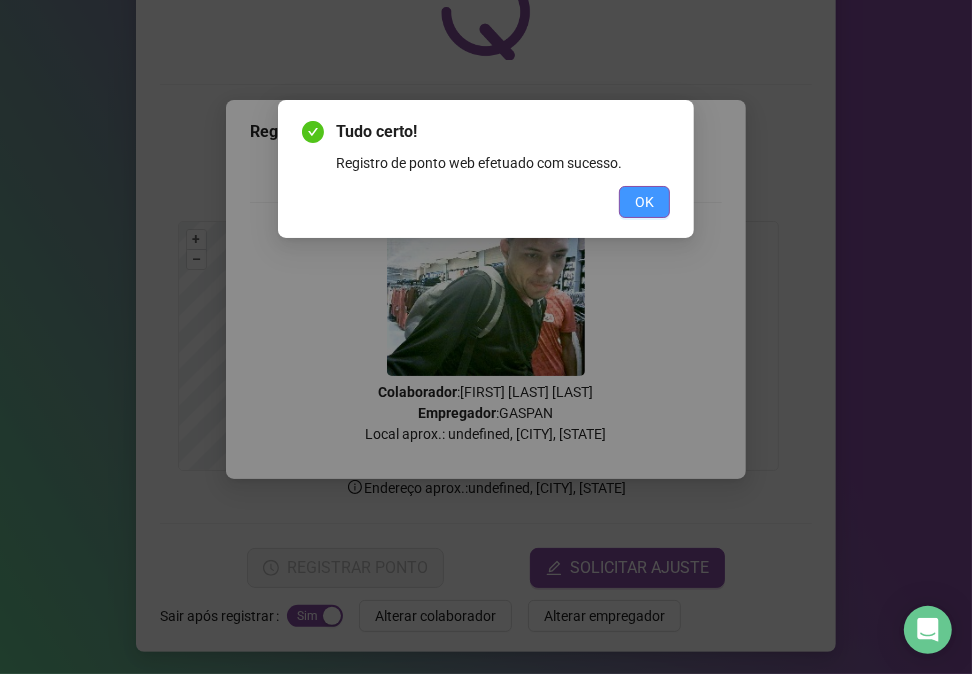 click on "OK" at bounding box center (644, 202) 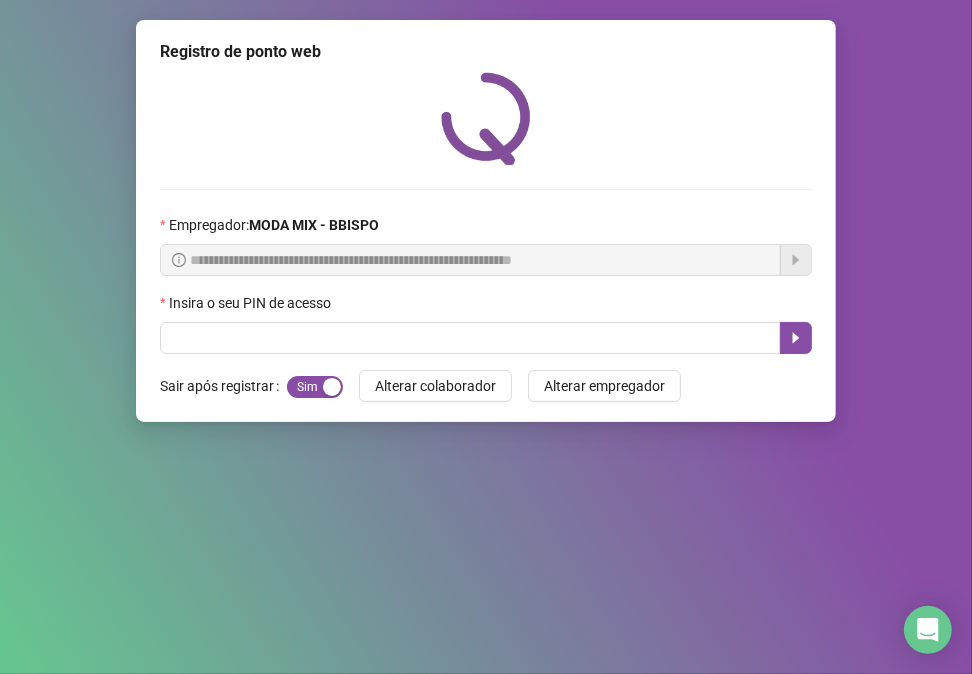 scroll, scrollTop: 0, scrollLeft: 0, axis: both 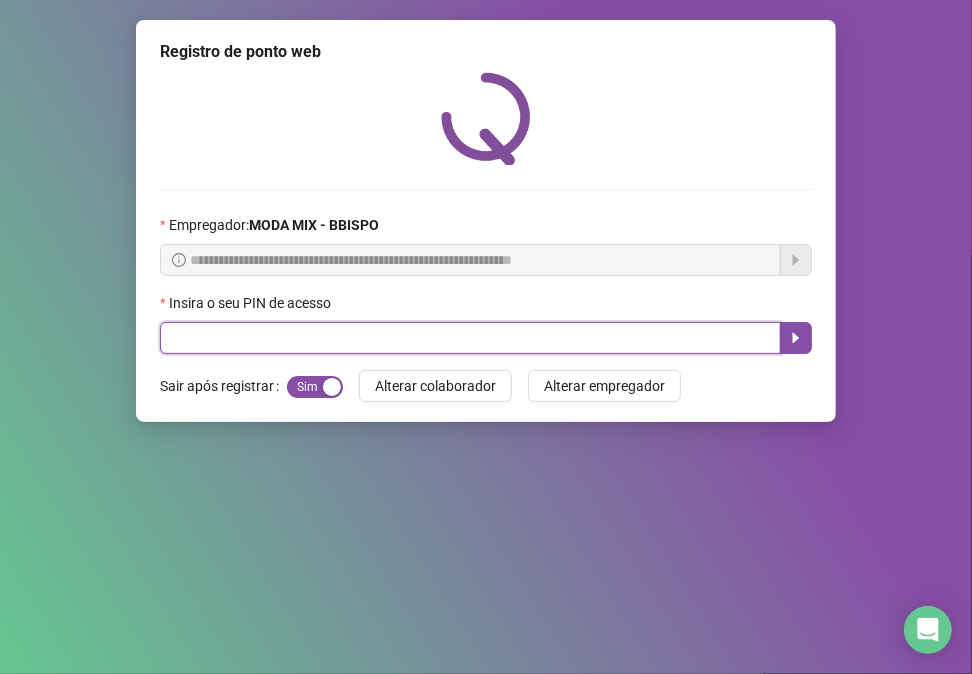 click at bounding box center [470, 338] 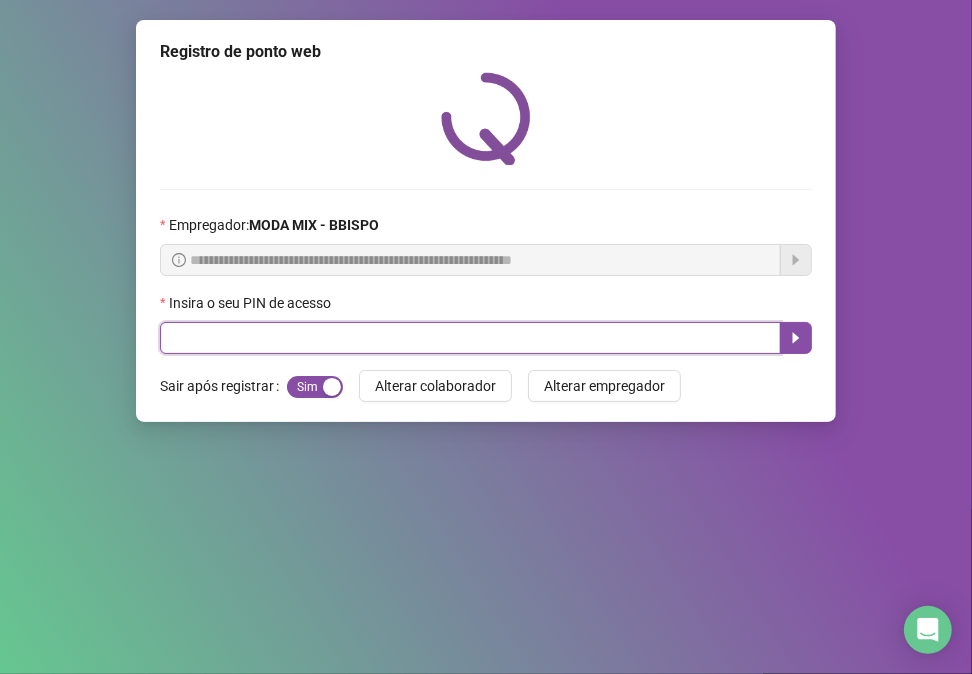 click at bounding box center (470, 338) 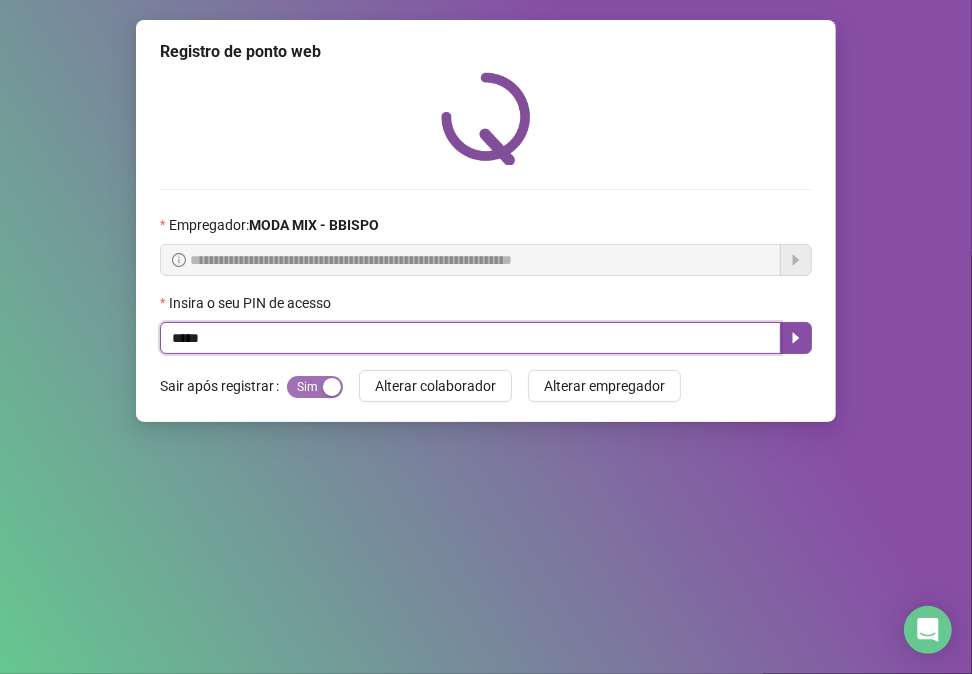 type on "*****" 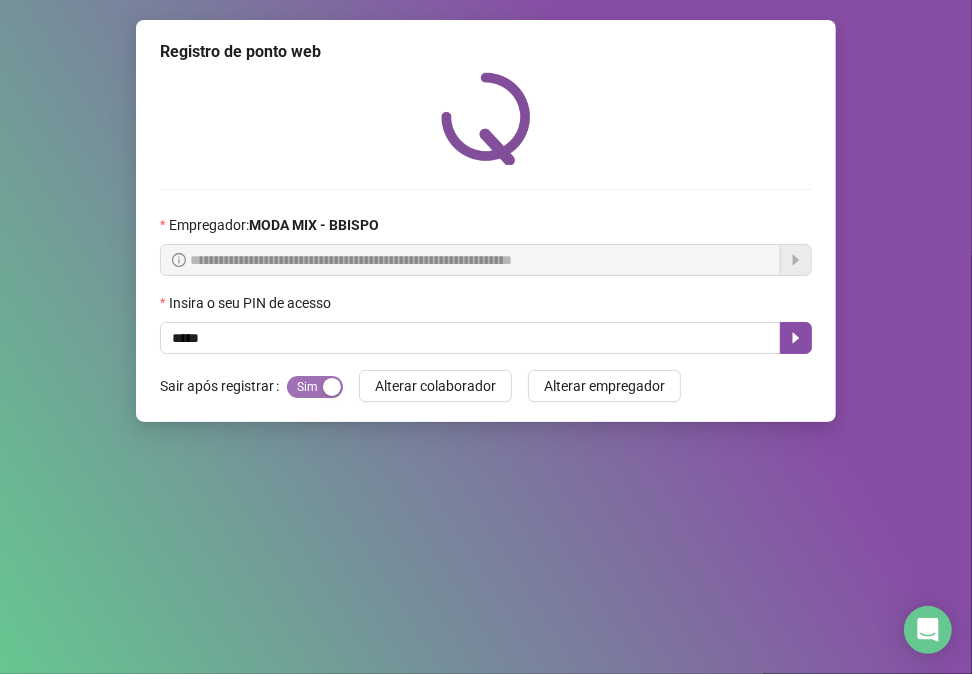 click on "Sim Não" at bounding box center (315, 387) 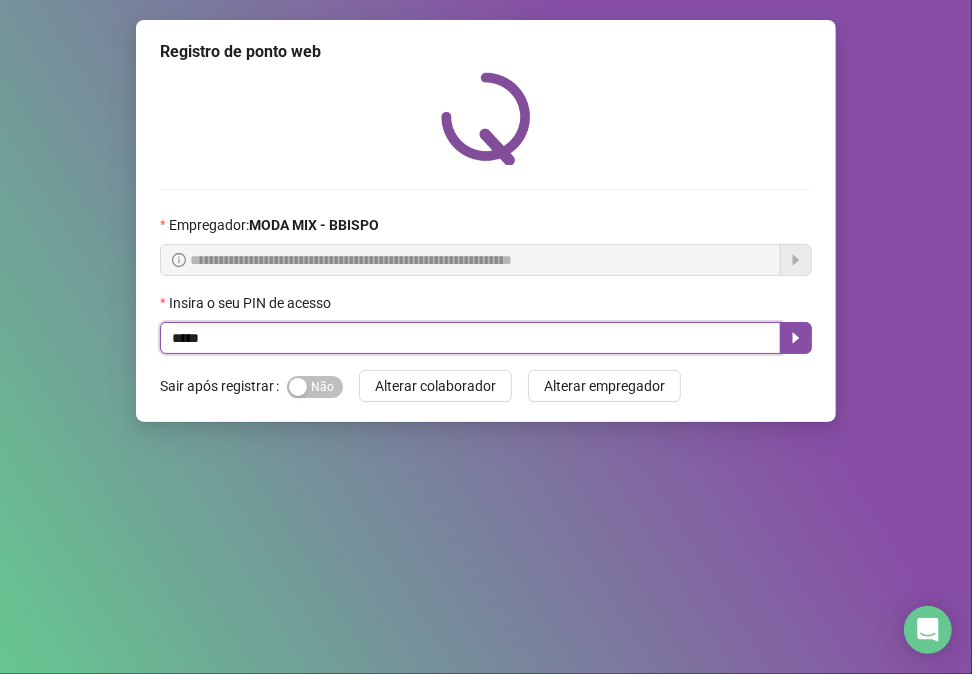 click on "*****" at bounding box center [470, 338] 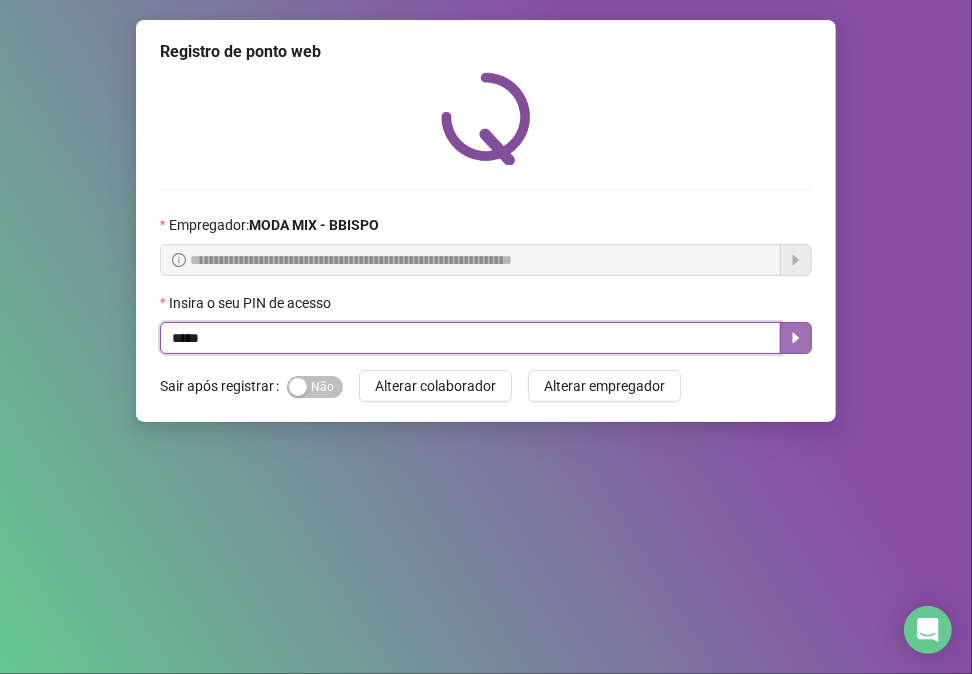 click 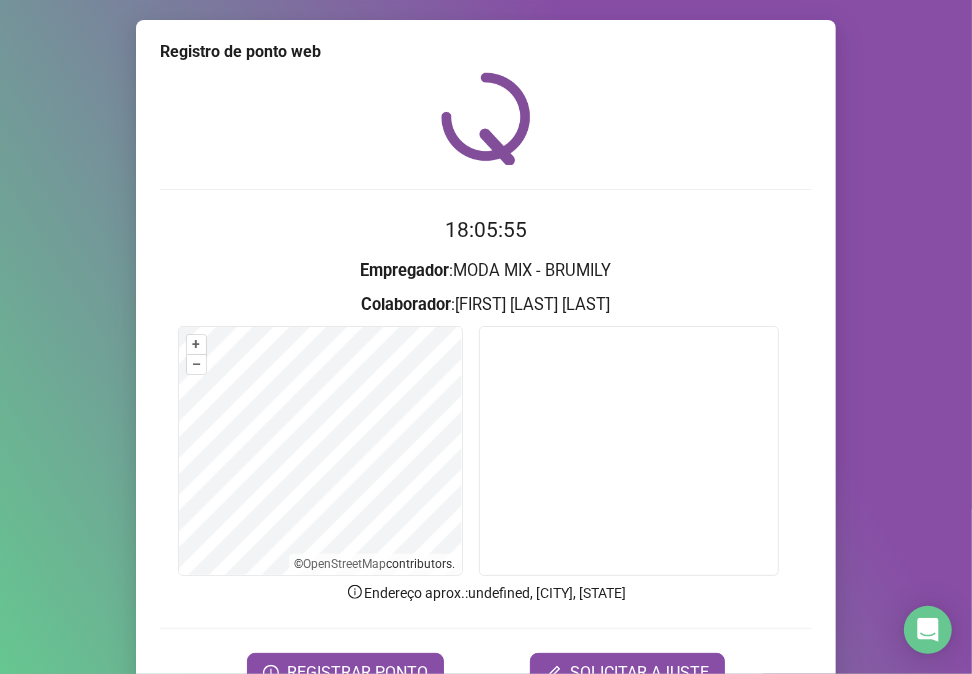 click on "Colaborador :  [FIRST] [LAST] [LAST]" at bounding box center (486, 305) 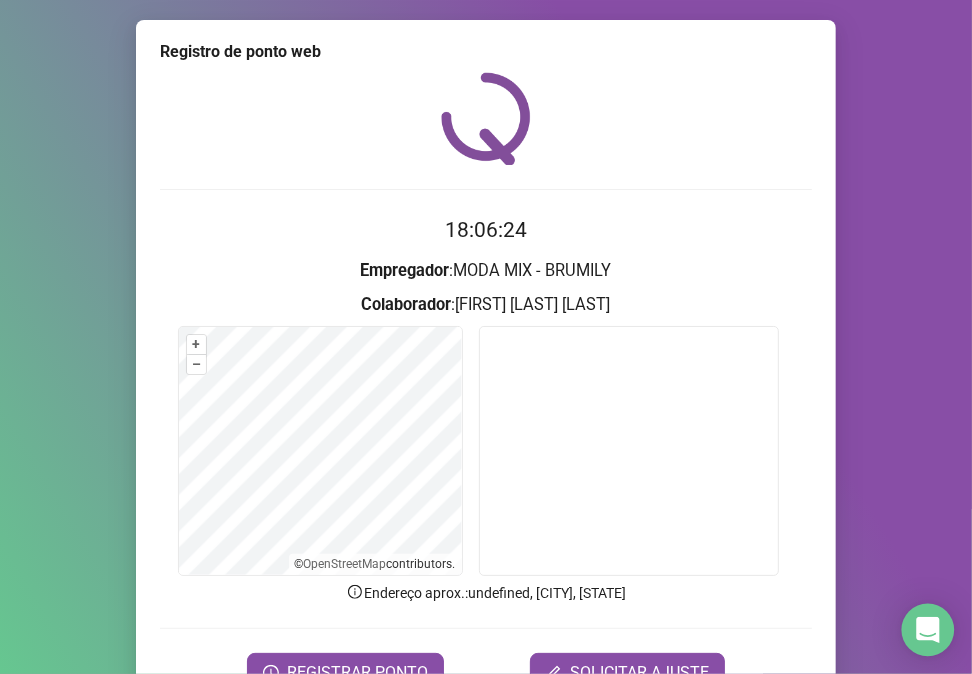 click 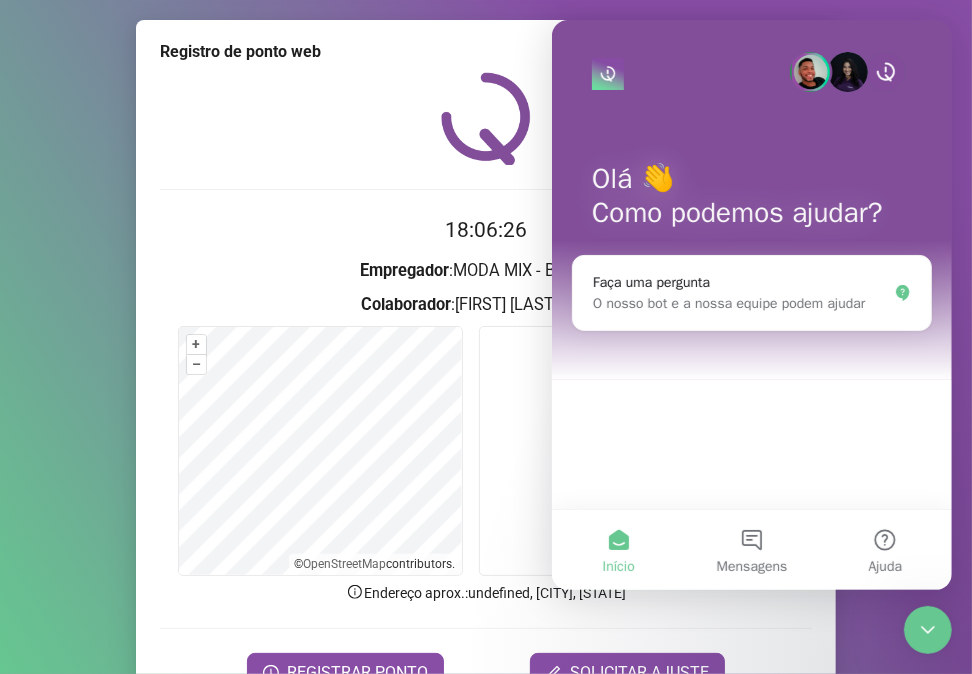 scroll, scrollTop: 0, scrollLeft: 0, axis: both 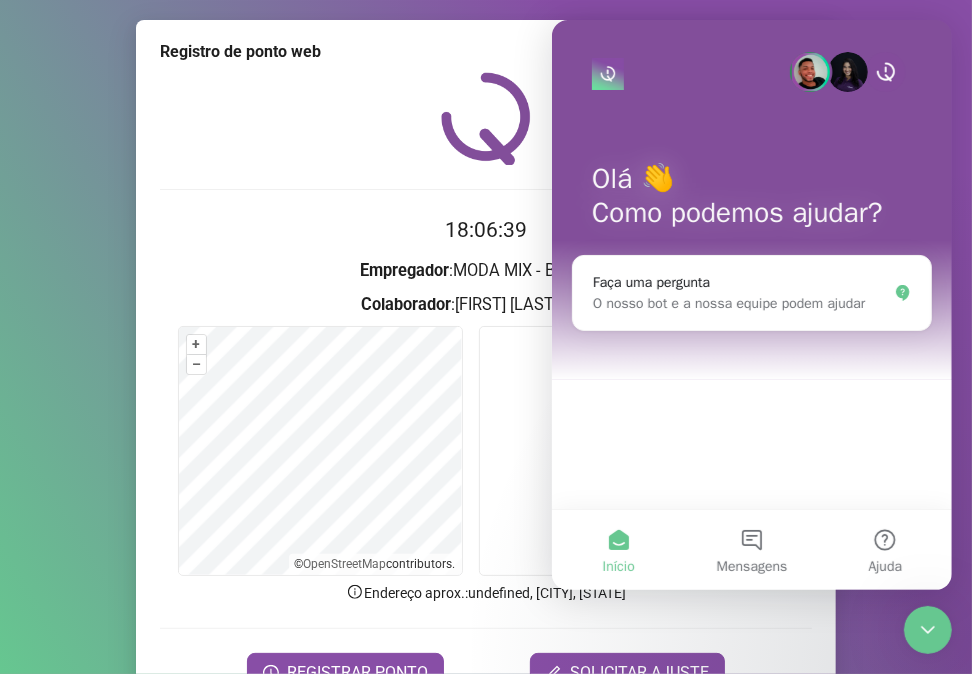 click 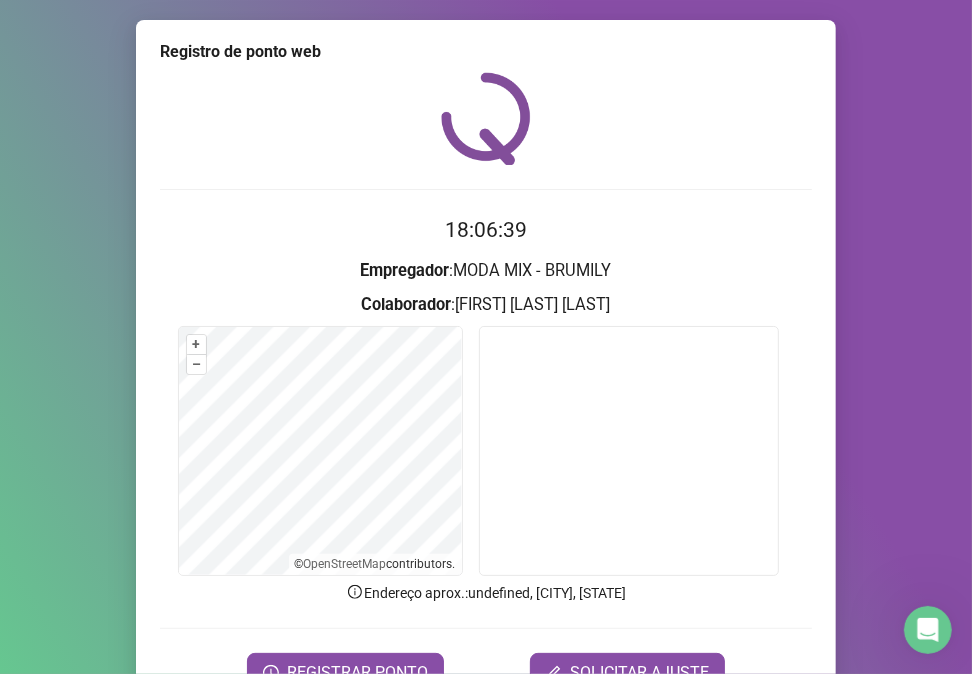 scroll, scrollTop: 0, scrollLeft: 0, axis: both 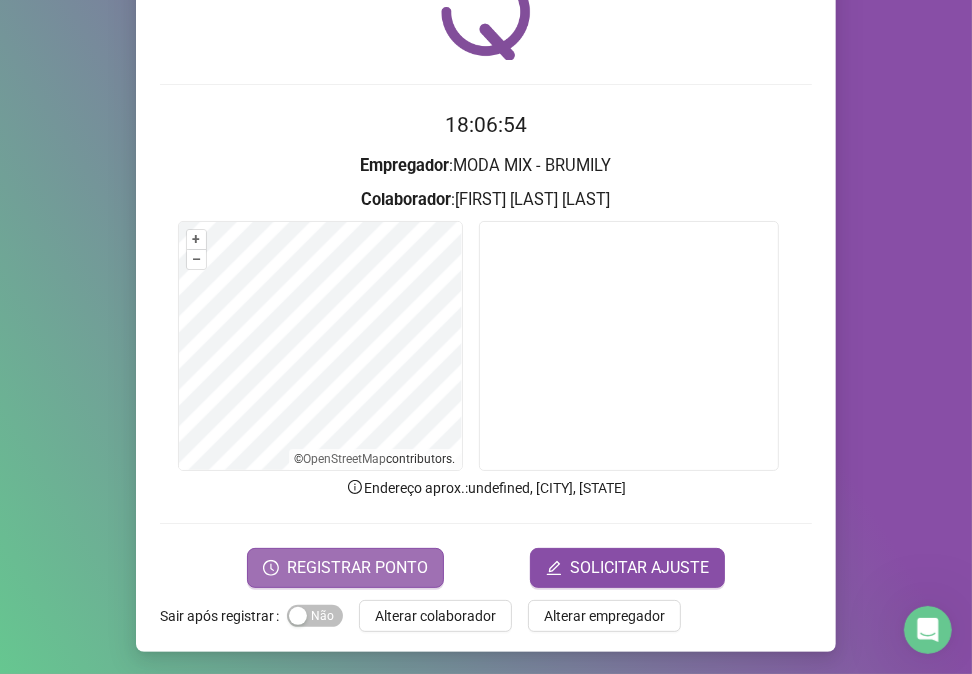 click on "REGISTRAR PONTO" at bounding box center (357, 568) 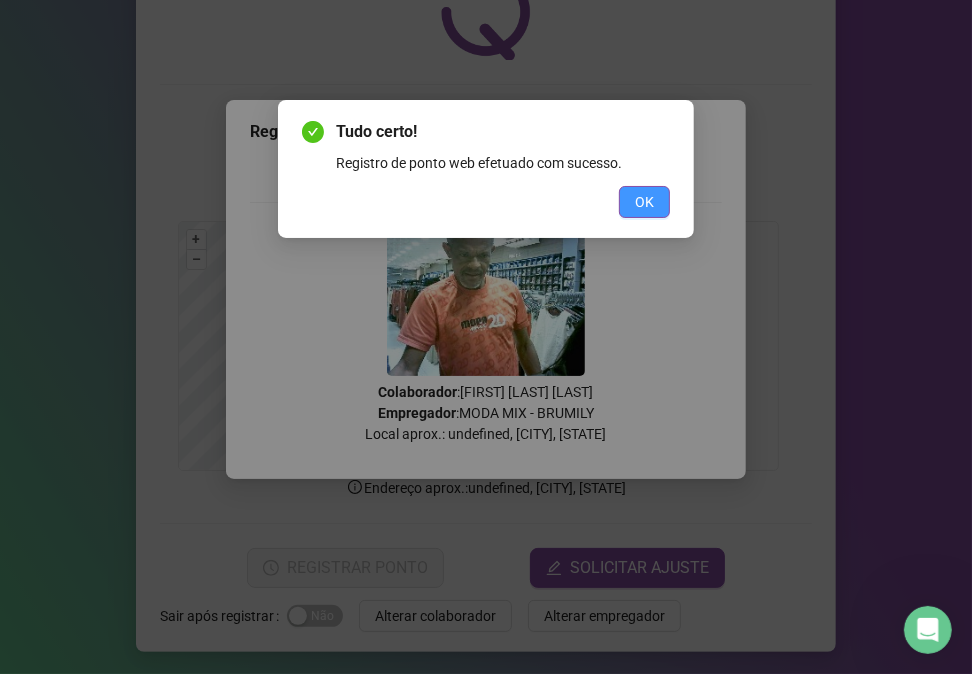 click on "OK" at bounding box center (644, 202) 